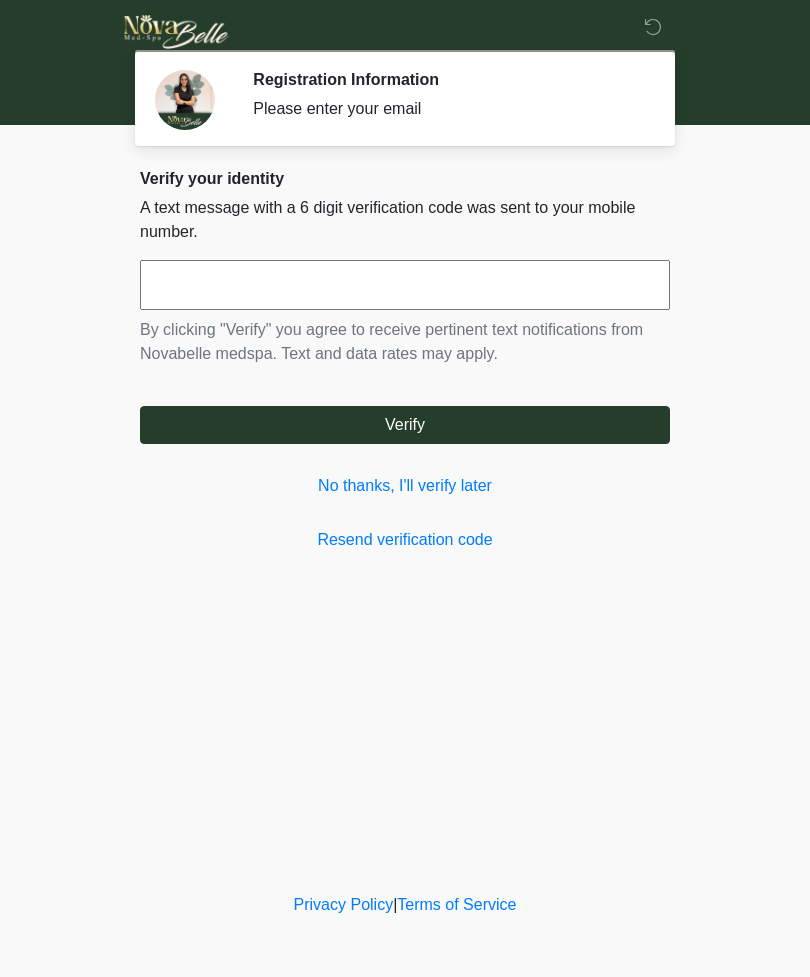 scroll, scrollTop: 0, scrollLeft: 0, axis: both 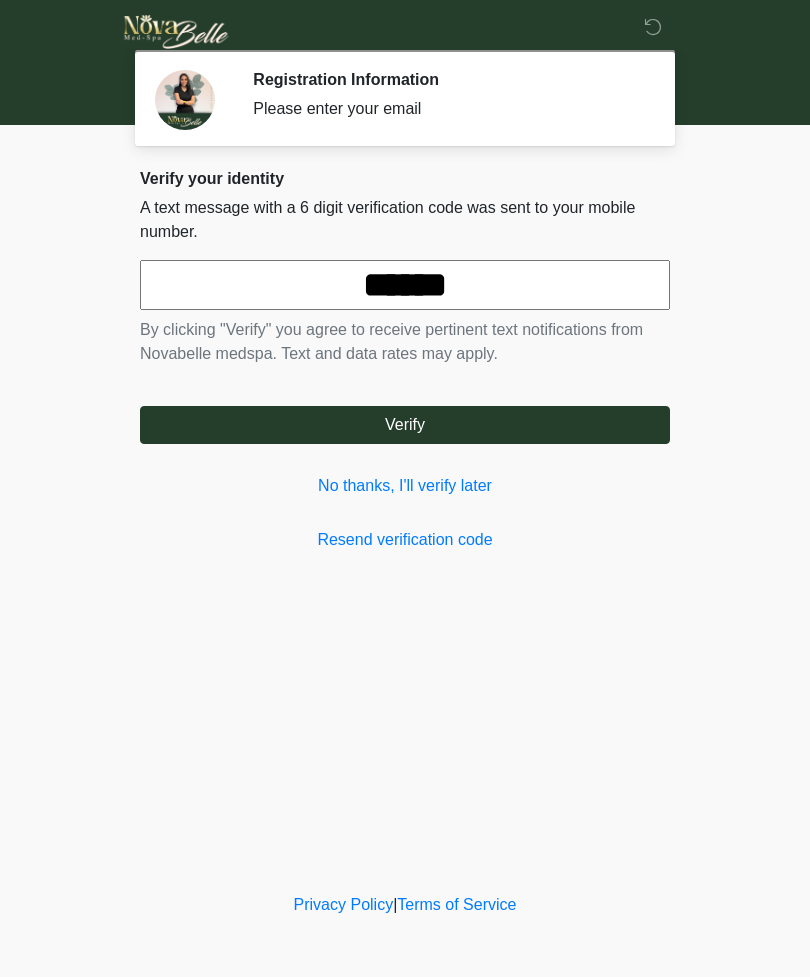 type on "******" 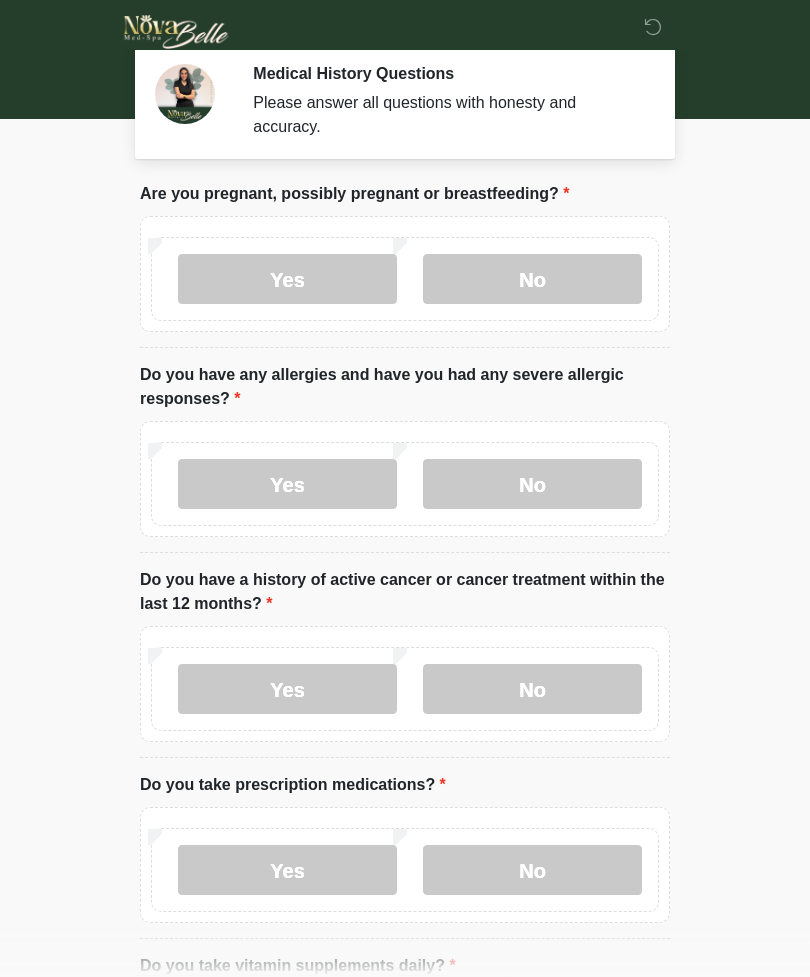 scroll, scrollTop: 7, scrollLeft: 0, axis: vertical 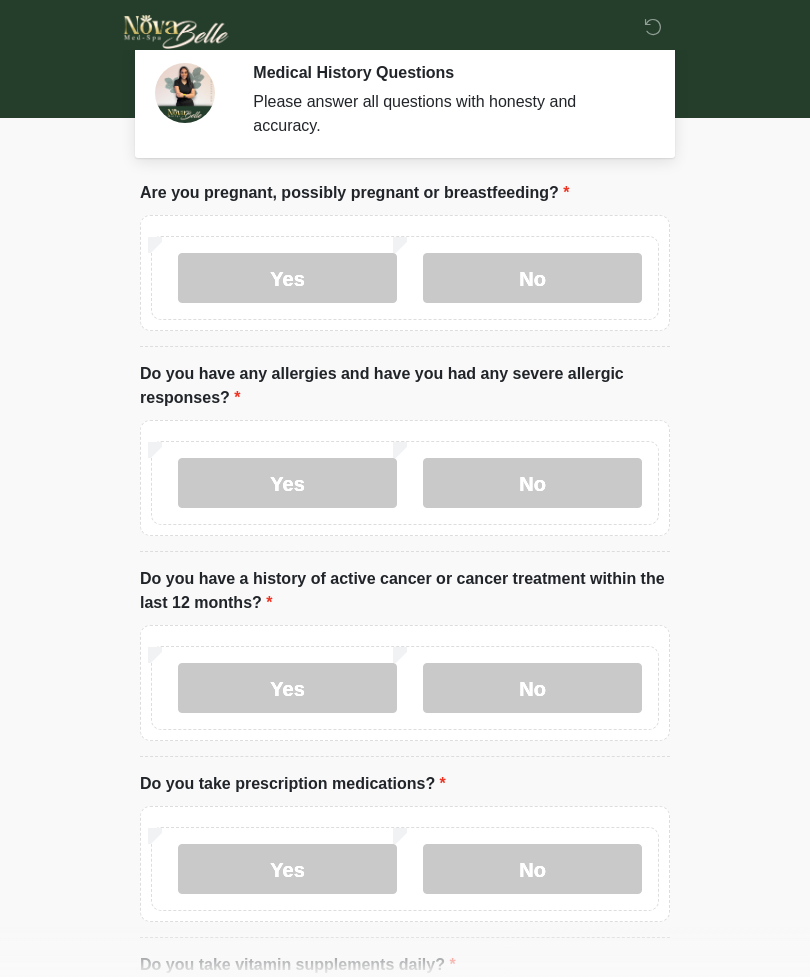 click on "No" at bounding box center [532, 278] 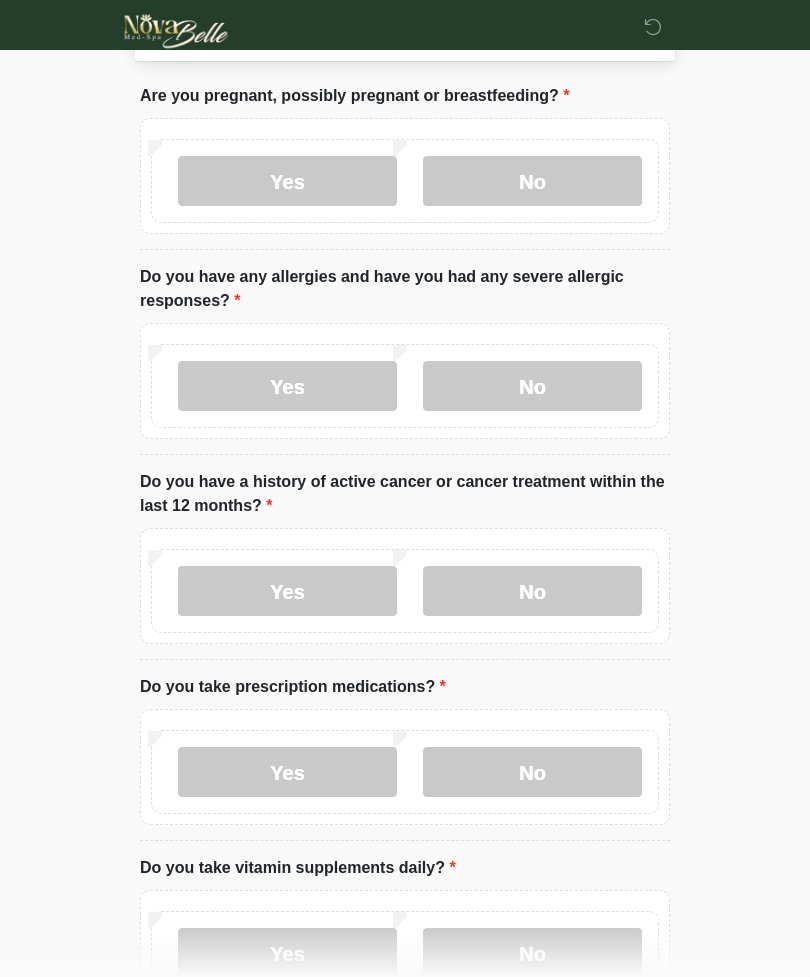 scroll, scrollTop: 99, scrollLeft: 0, axis: vertical 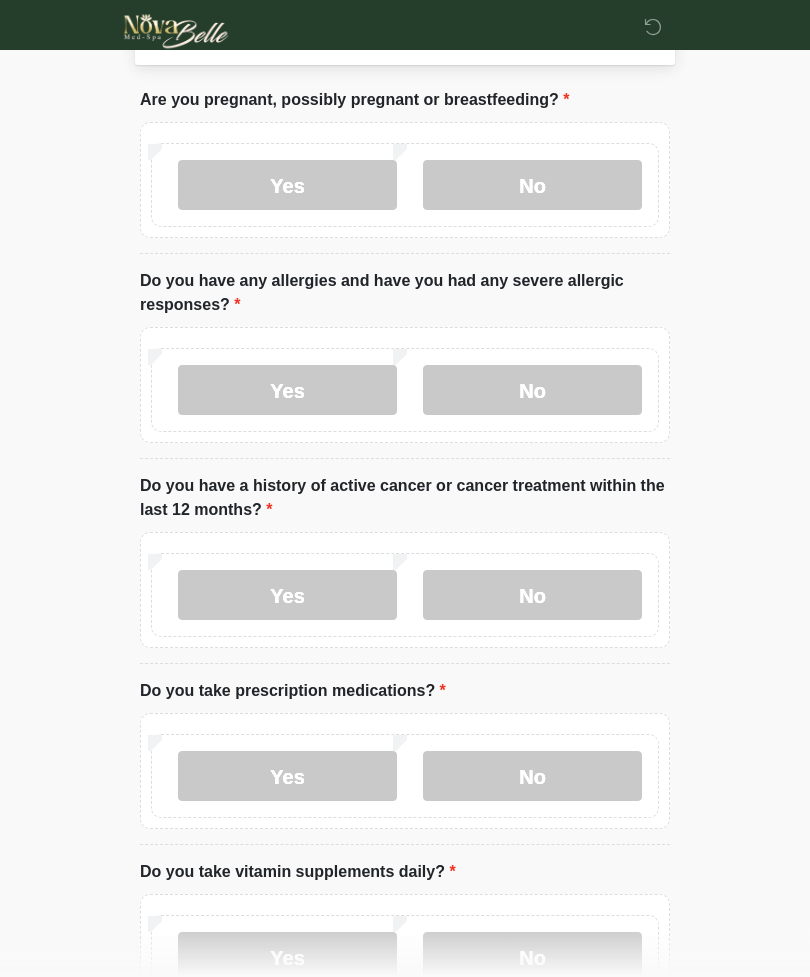 click on "No" at bounding box center [532, 391] 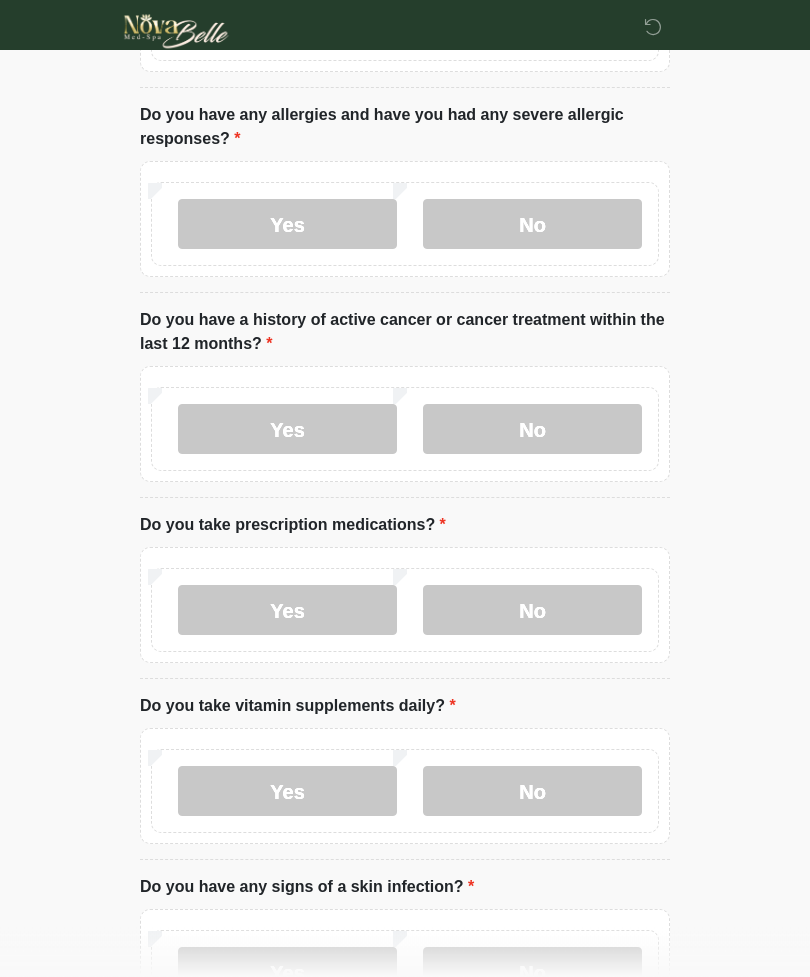 scroll, scrollTop: 268, scrollLeft: 0, axis: vertical 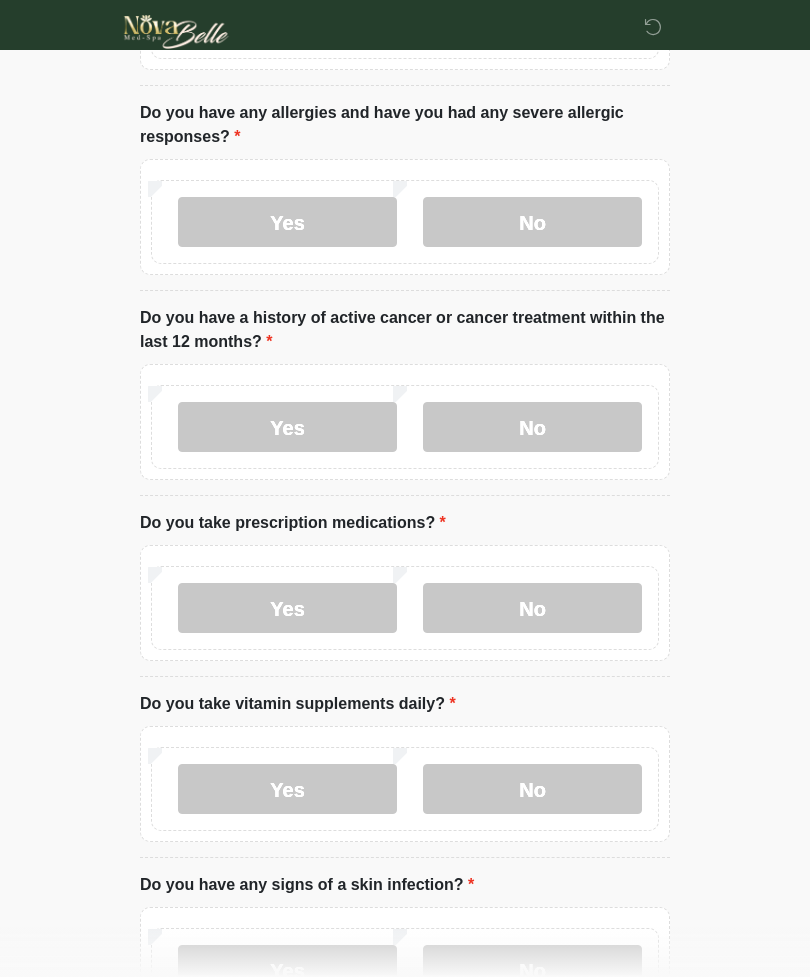 click on "No" at bounding box center (532, 427) 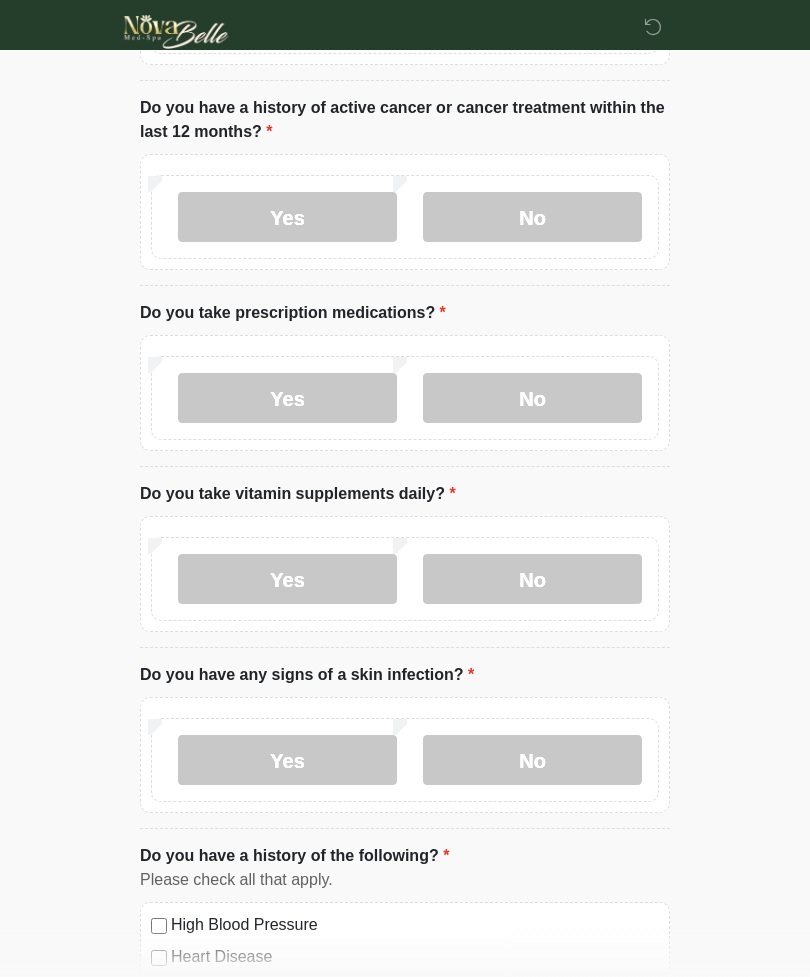 scroll, scrollTop: 480, scrollLeft: 0, axis: vertical 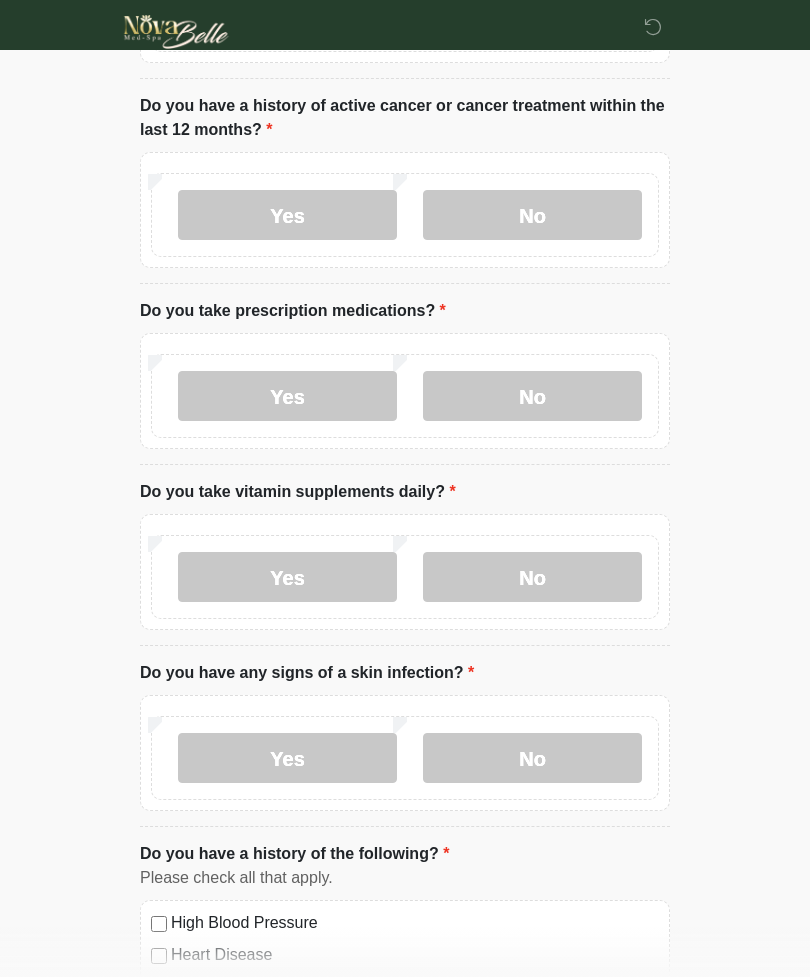click on "Yes" at bounding box center (287, 396) 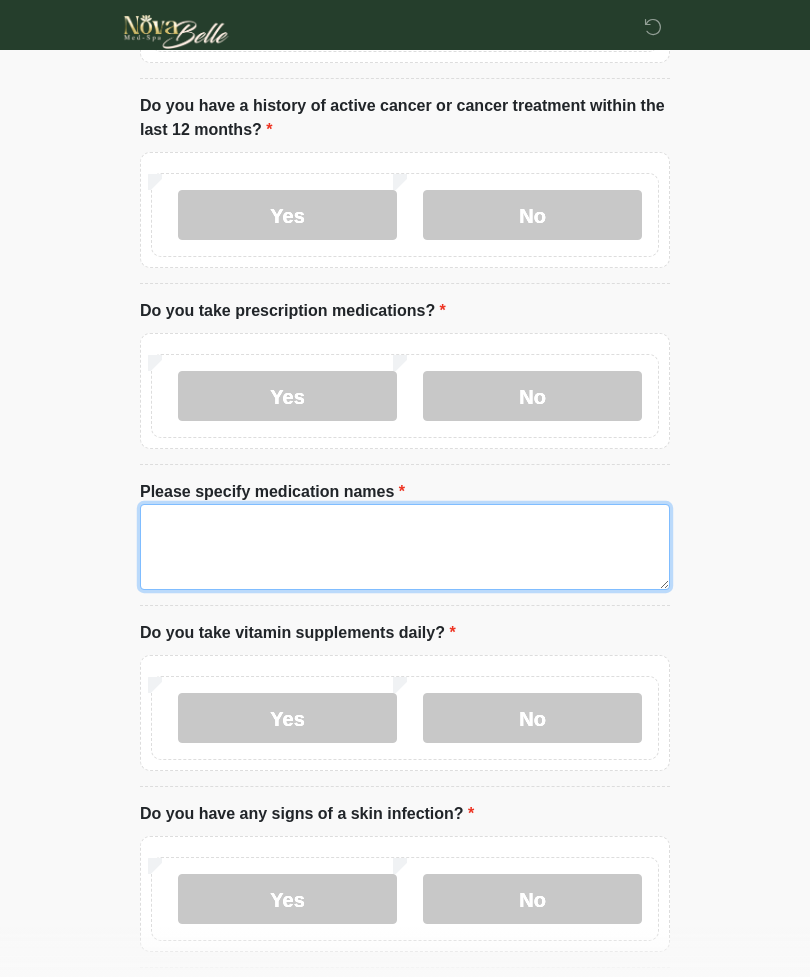 click on "Please specify medication names" at bounding box center [405, 547] 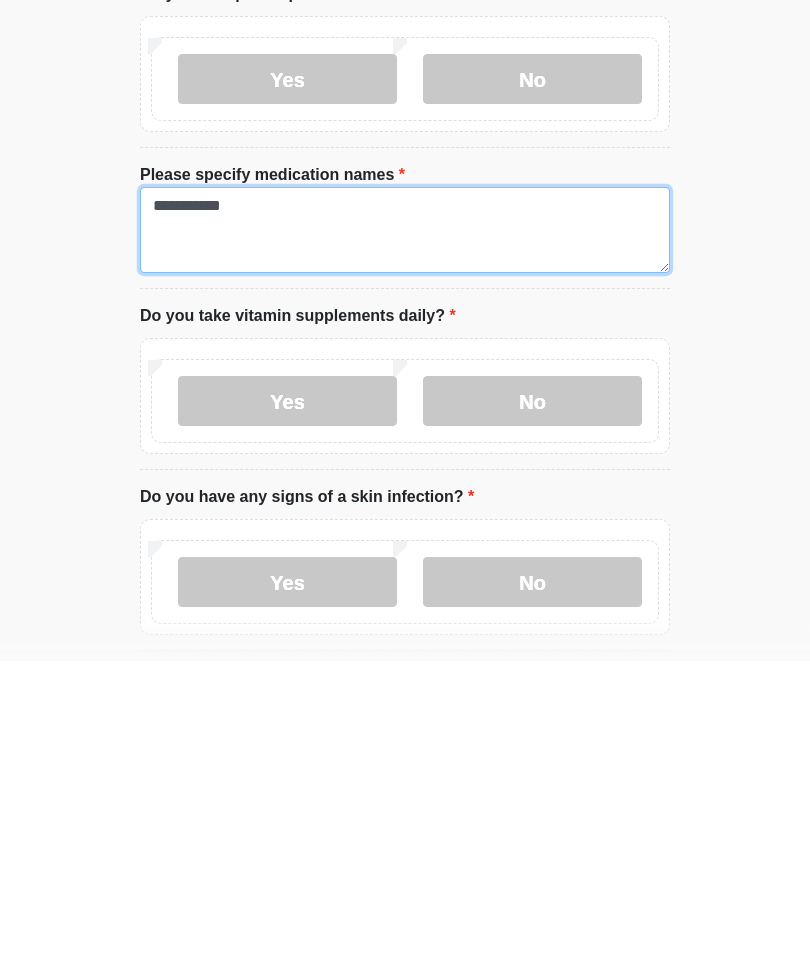 type on "**********" 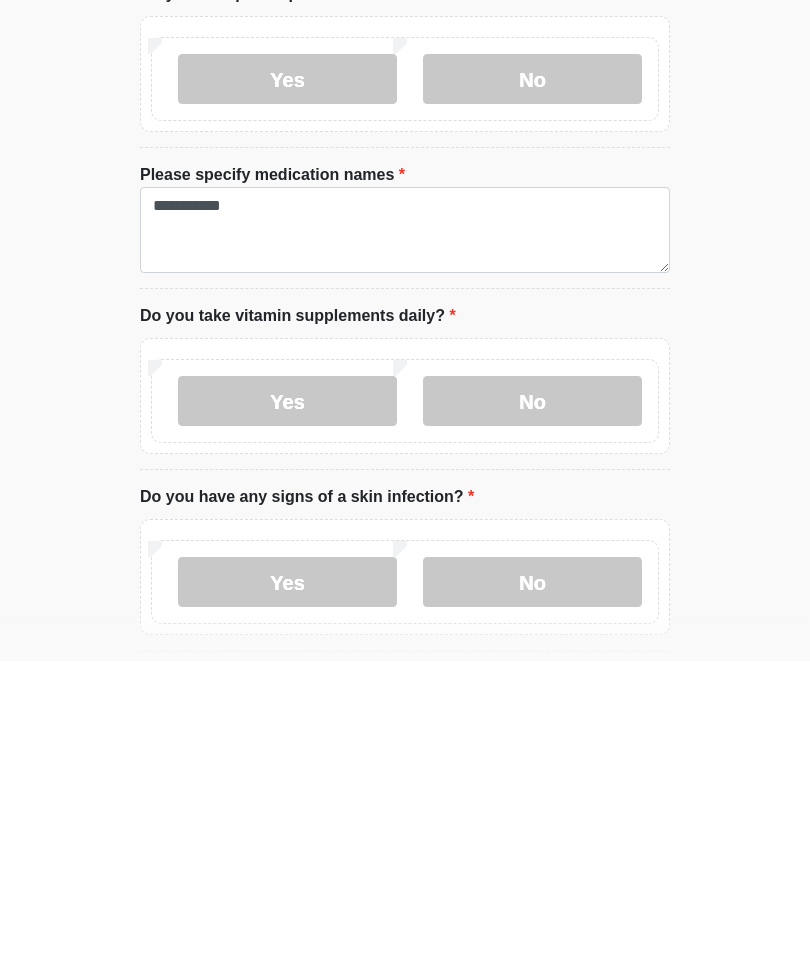 click on "No" at bounding box center [532, 718] 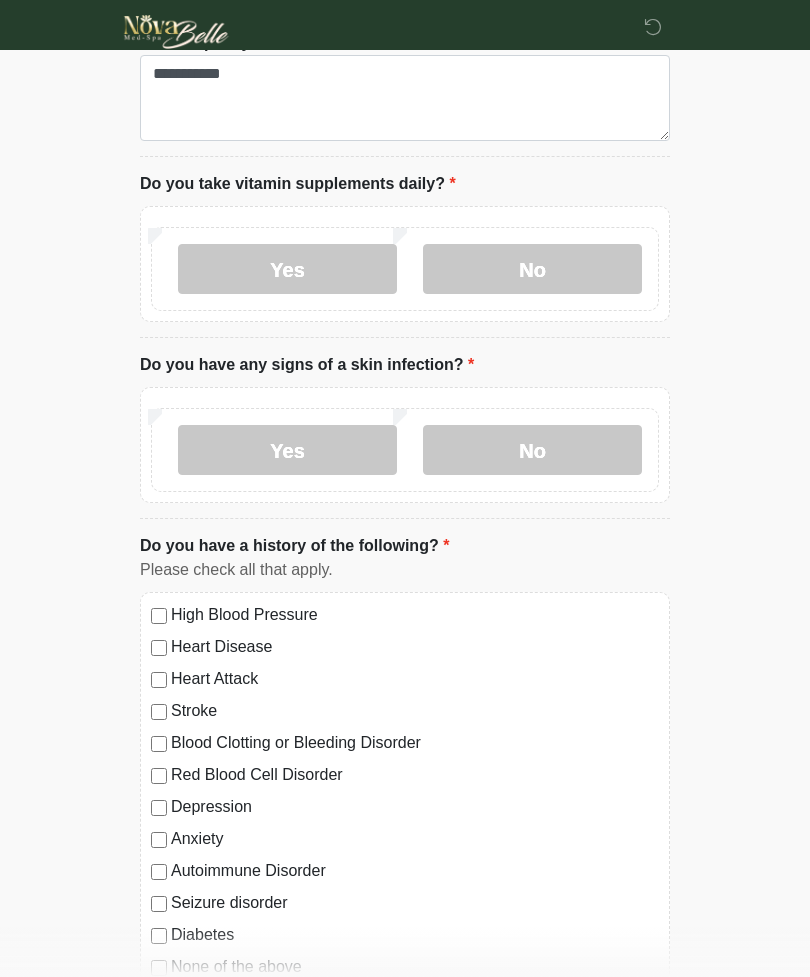 scroll, scrollTop: 950, scrollLeft: 0, axis: vertical 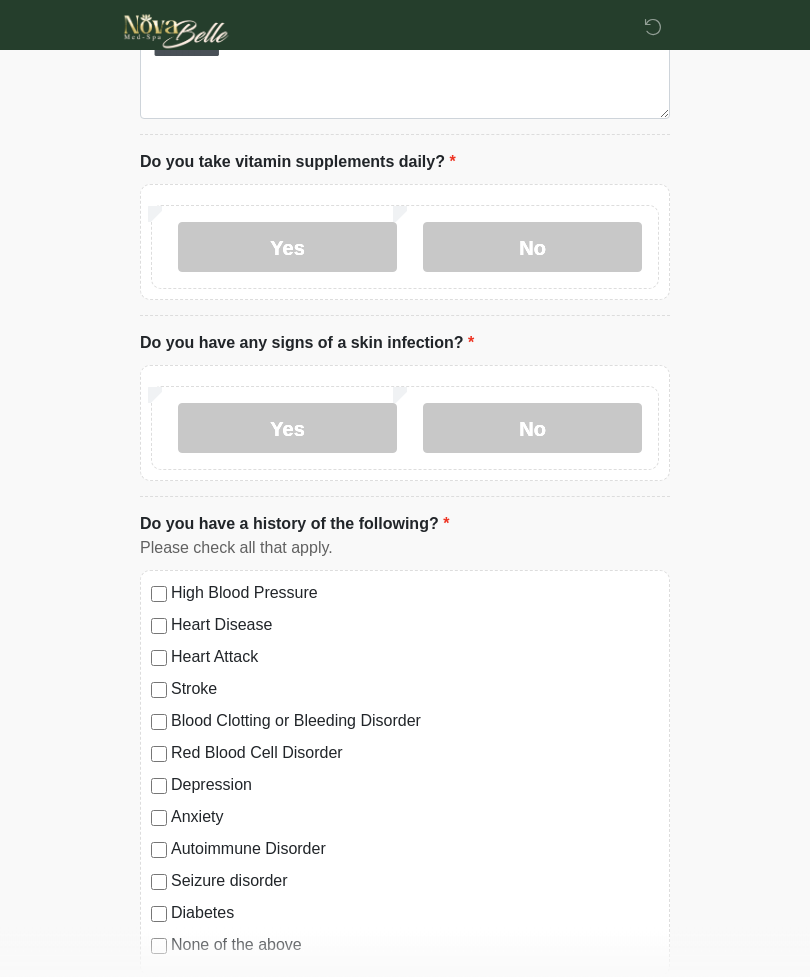 click on "No" at bounding box center [532, 429] 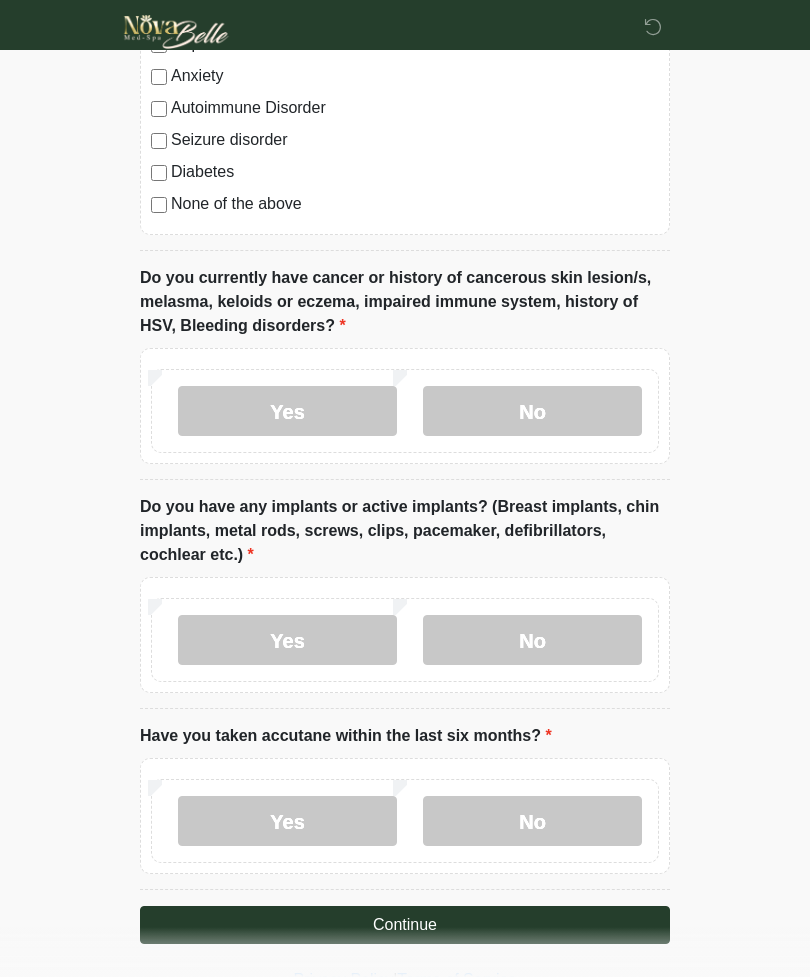 scroll, scrollTop: 1698, scrollLeft: 0, axis: vertical 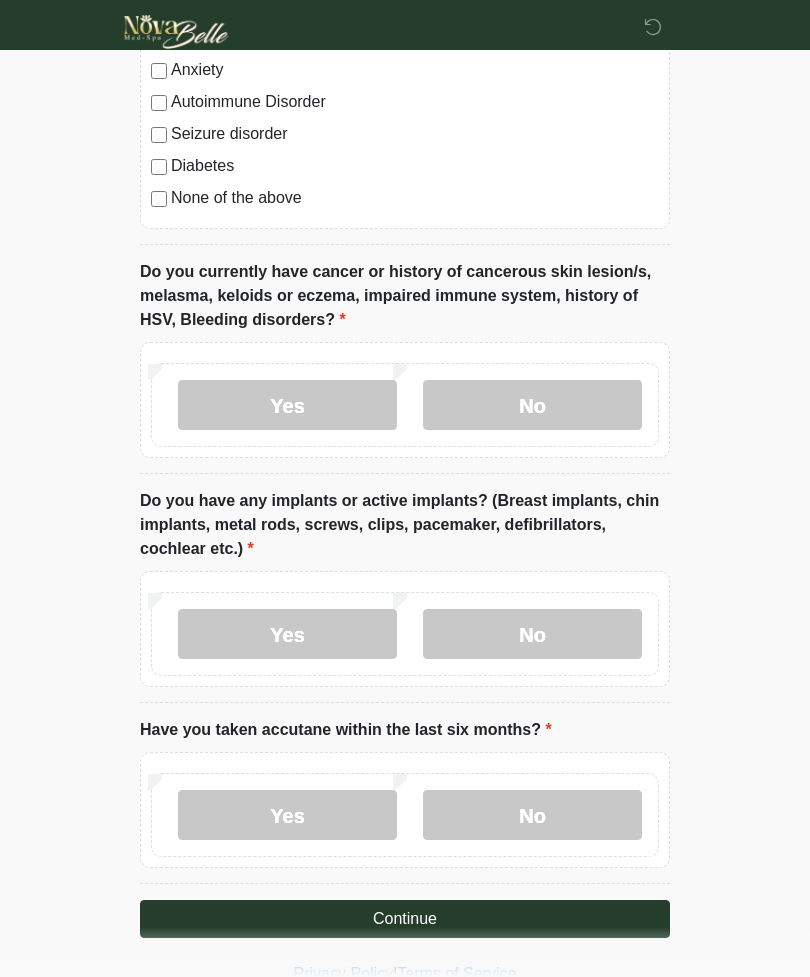 click on "No" at bounding box center [532, 405] 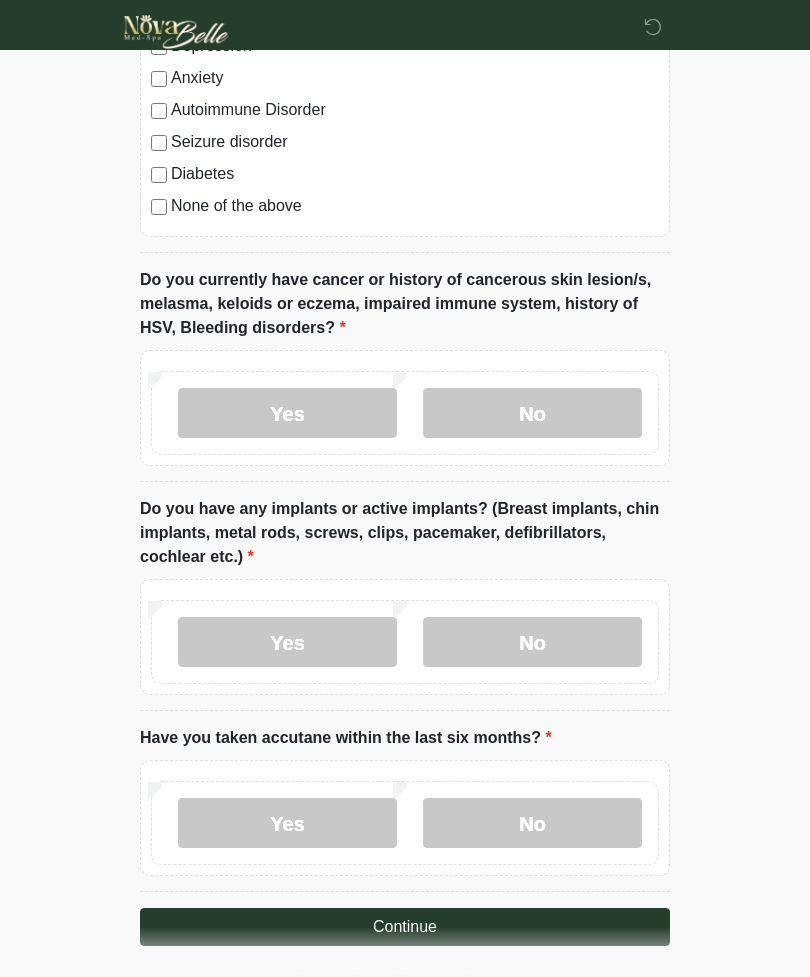 scroll, scrollTop: 1698, scrollLeft: 0, axis: vertical 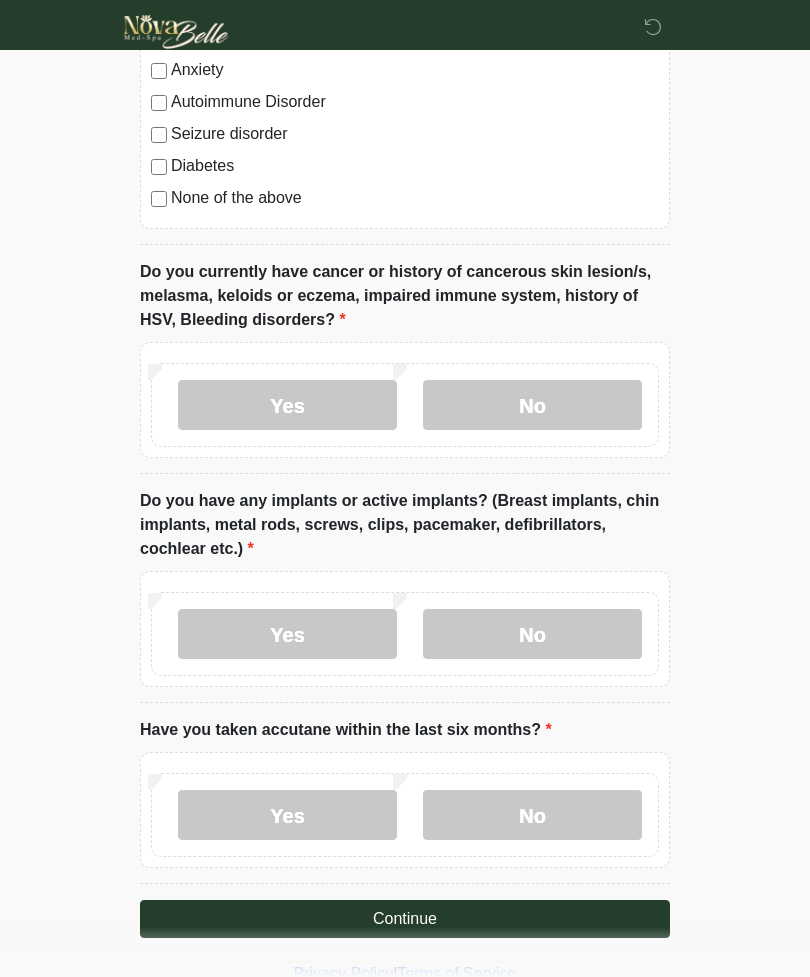 click on "No" at bounding box center [532, 634] 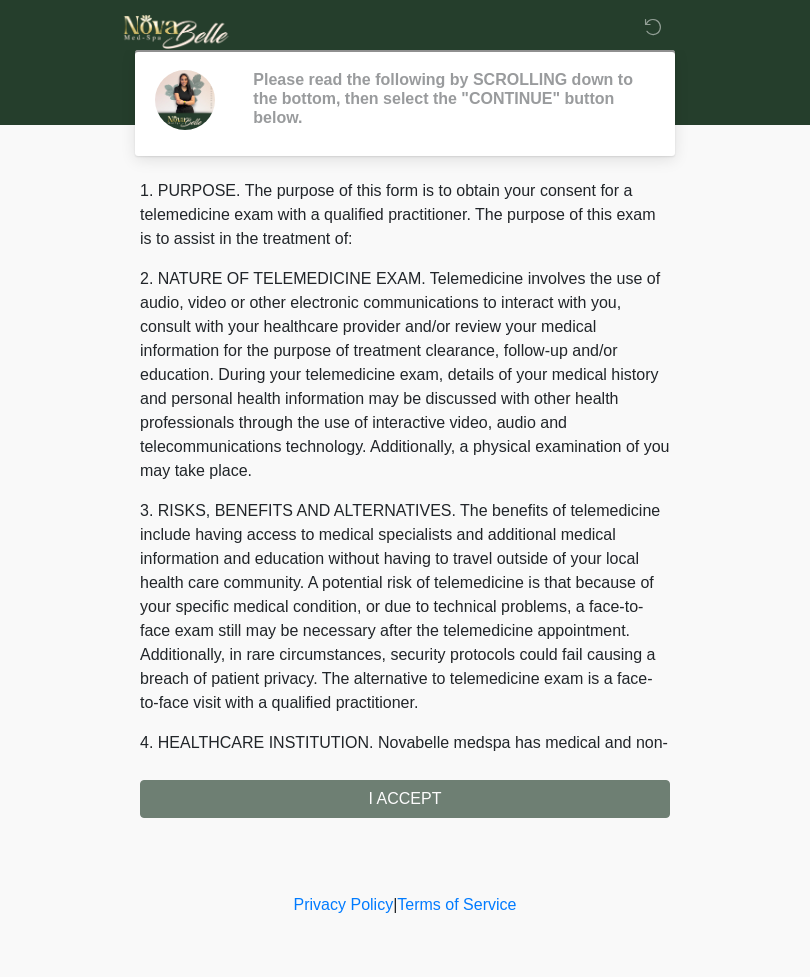scroll, scrollTop: 0, scrollLeft: 0, axis: both 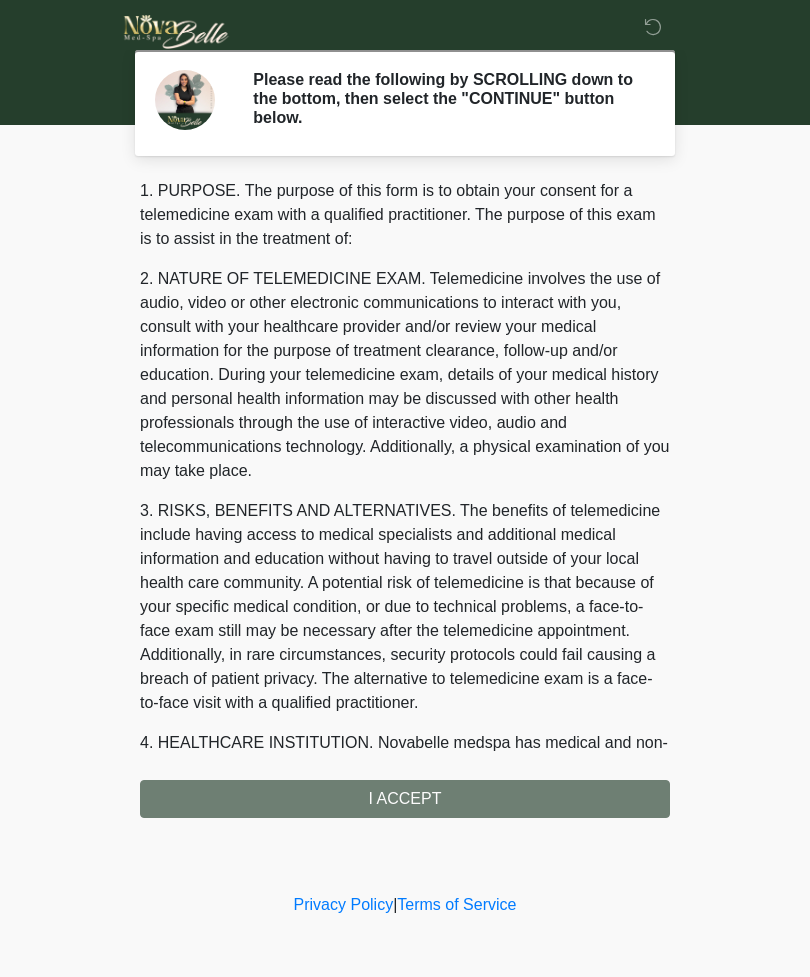 click on "1. PURPOSE. The purpose of this form is to obtain your consent for a telemedicine exam with a qualified practitioner. The purpose of this exam is to assist in the treatment of:  2. NATURE OF TELEMEDICINE EXAM. Telemedicine involves the use of audio, video or other electronic communications to interact with you, consult with your healthcare provider and/or review your medical information for the purpose of treatment clearance, follow-up and/or education. During your telemedicine exam, details of your medical history and personal health information may be discussed with other health professionals through the use of interactive video, audio and telecommunications technology. Additionally, a physical examination of you may take place. 4. HEALTHCARE INSTITUTION. Novabelle medspa has medical and non-medical technical personnel who may participate in the telemedicine exam to aid in the audio/video link with the qualified practitioner.
I ACCEPT" at bounding box center (405, 498) 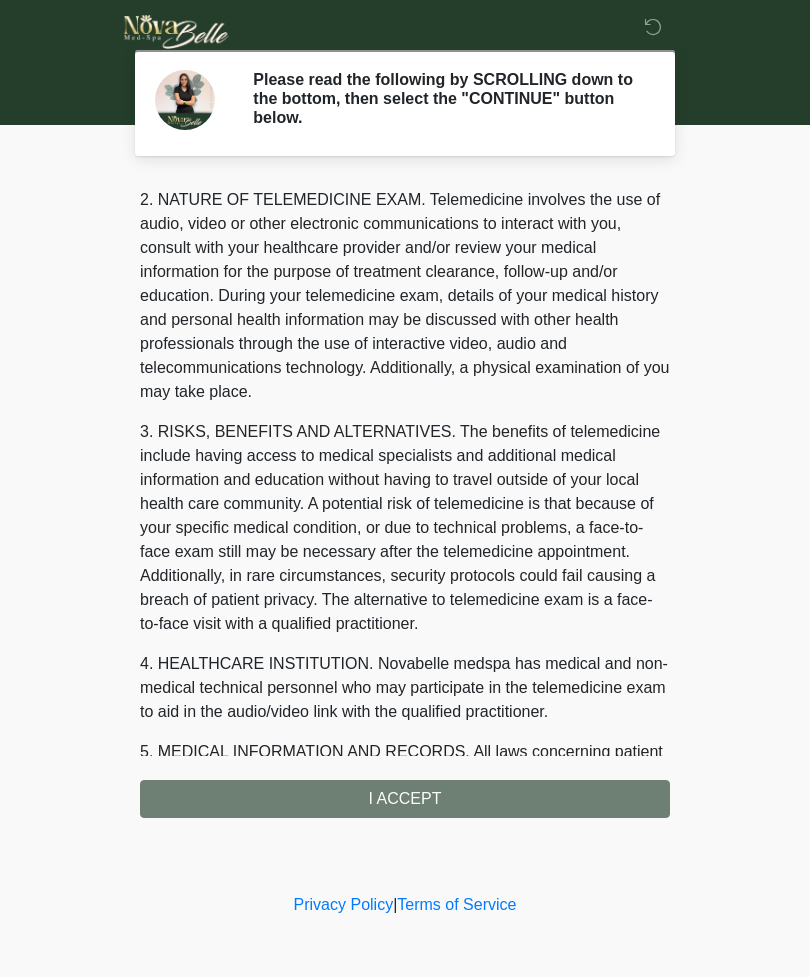 scroll, scrollTop: 78, scrollLeft: 0, axis: vertical 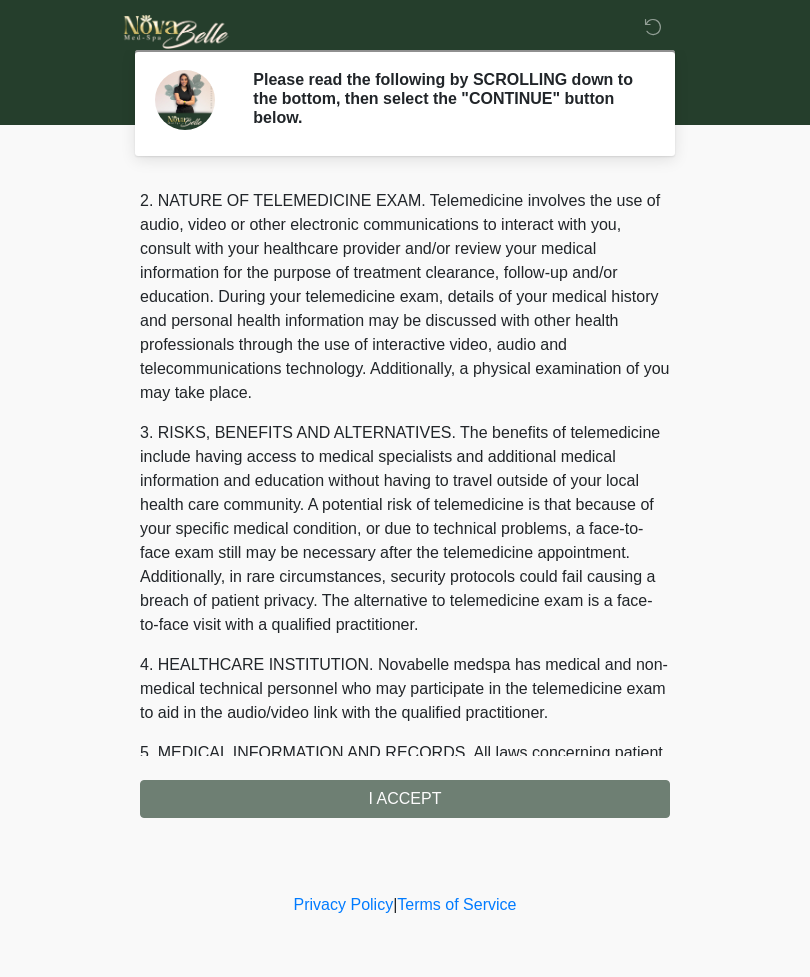 click on "1. PURPOSE. The purpose of this form is to obtain your consent for a telemedicine exam with a qualified practitioner. The purpose of this exam is to assist in the treatment of:  2. NATURE OF TELEMEDICINE EXAM. Telemedicine involves the use of audio, video or other electronic communications to interact with you, consult with your healthcare provider and/or review your medical information for the purpose of treatment clearance, follow-up and/or education. During your telemedicine exam, details of your medical history and personal health information may be discussed with other health professionals through the use of interactive video, audio and telecommunications technology. Additionally, a physical examination of you may take place. 4. HEALTHCARE INSTITUTION. Novabelle medspa has medical and non-medical technical personnel who may participate in the telemedicine exam to aid in the audio/video link with the qualified practitioner.
I ACCEPT" at bounding box center [405, 498] 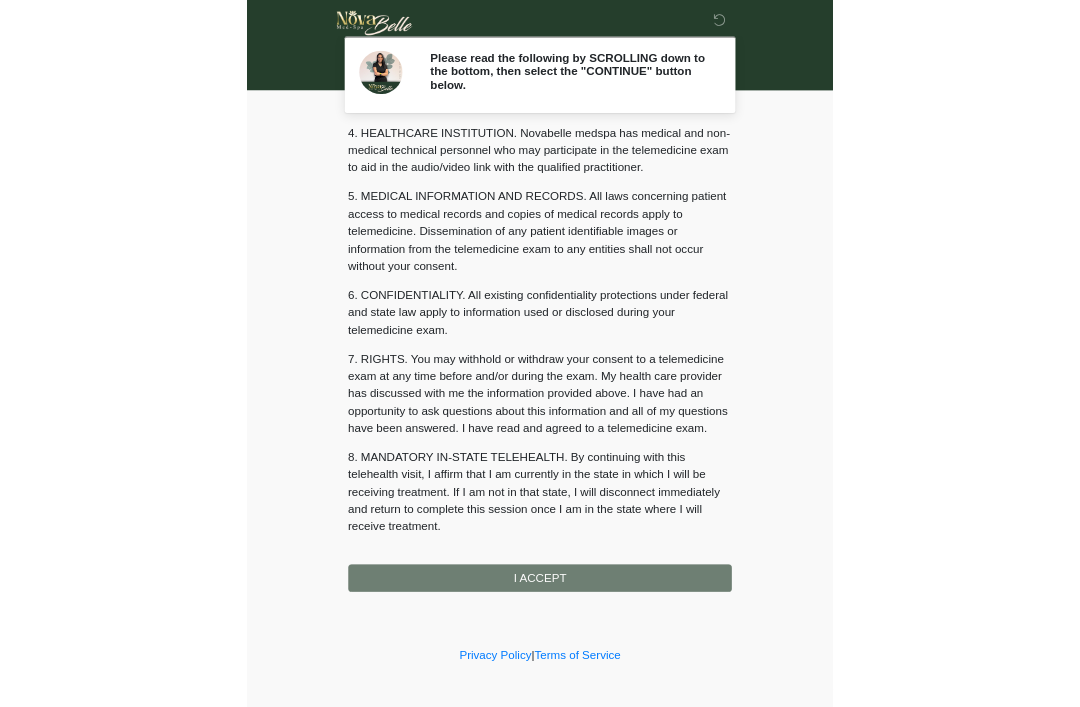 scroll, scrollTop: 583, scrollLeft: 0, axis: vertical 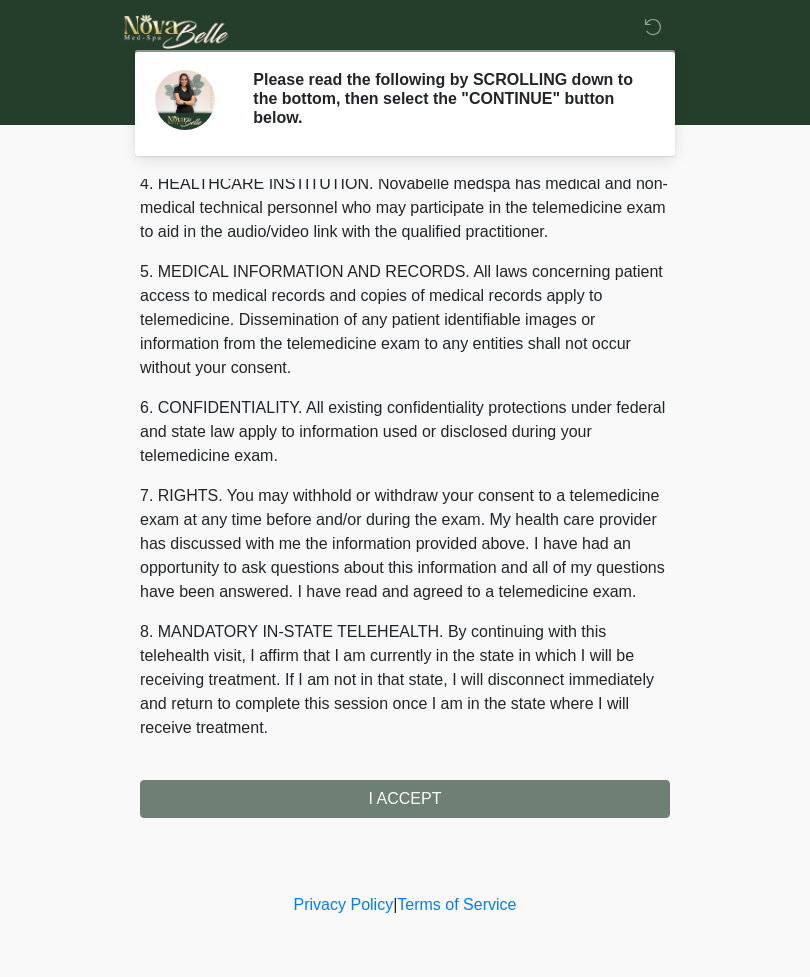 click on "I ACCEPT" at bounding box center [405, 799] 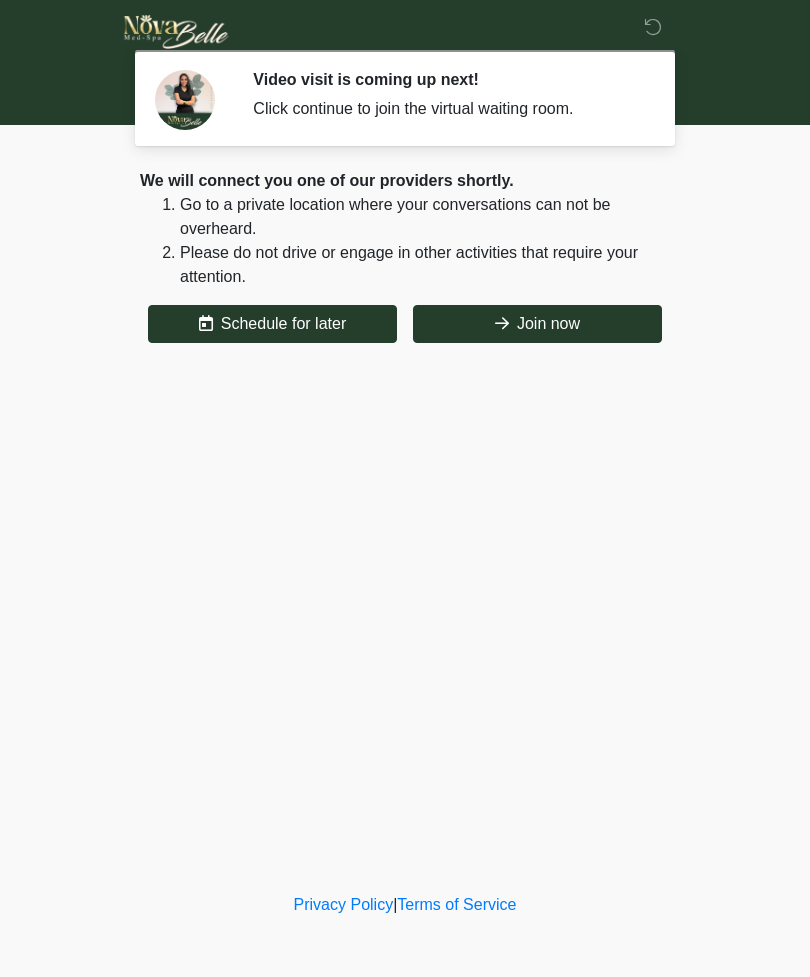 click on "Join now" at bounding box center [537, 324] 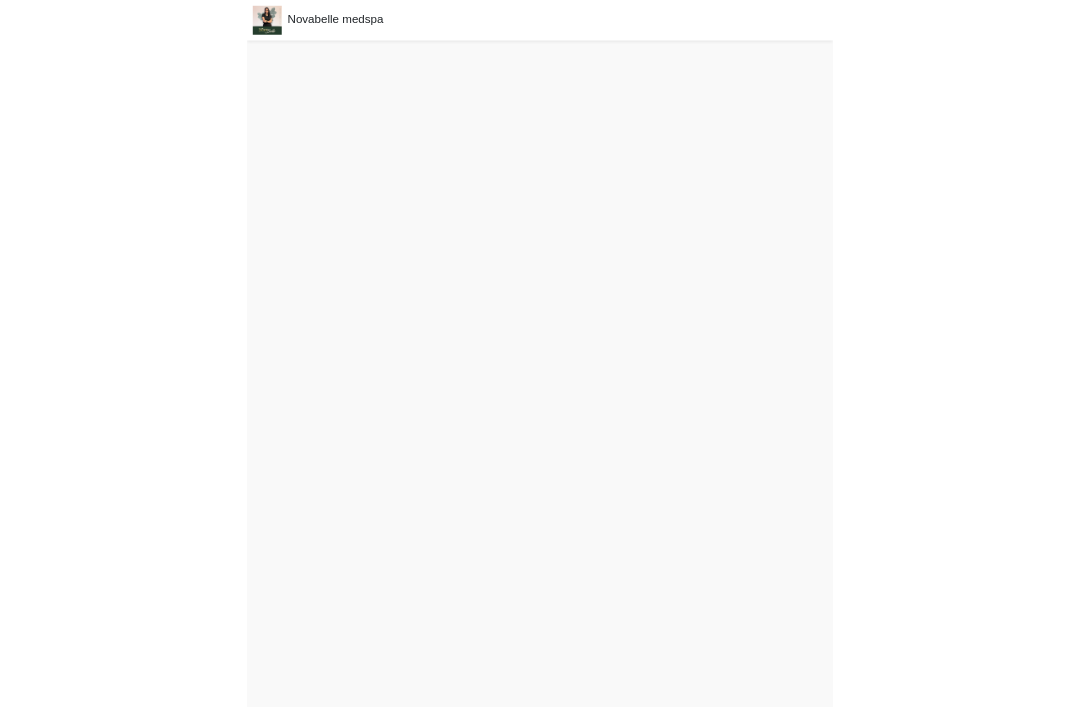 scroll, scrollTop: 0, scrollLeft: 0, axis: both 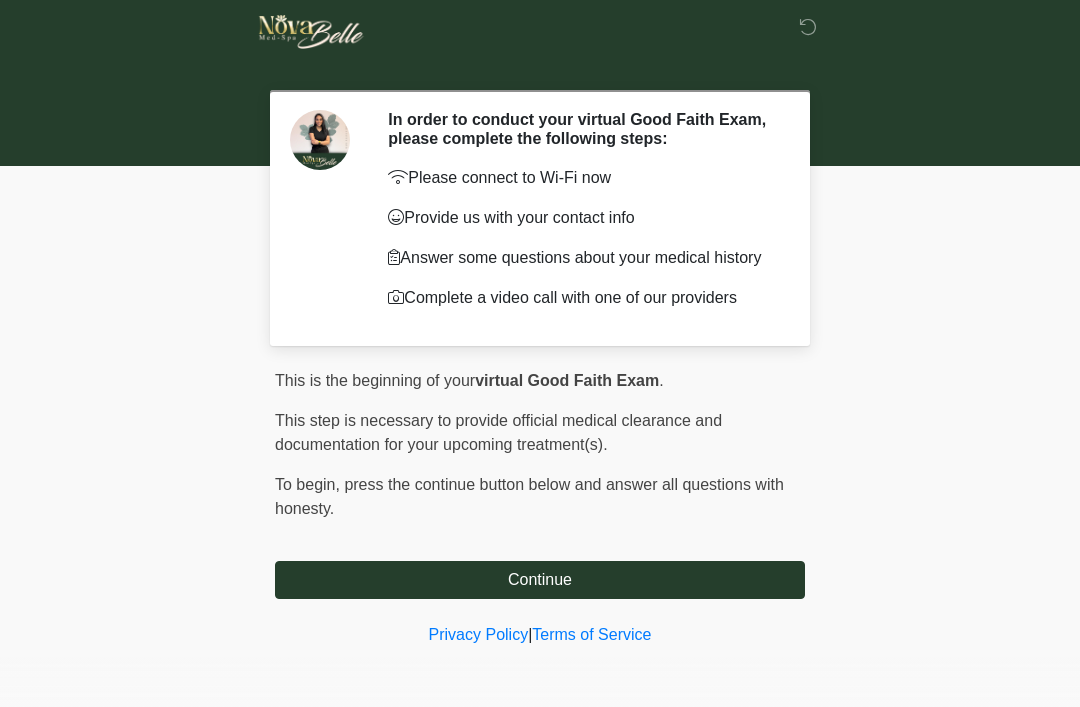 click on "Continue" at bounding box center (540, 580) 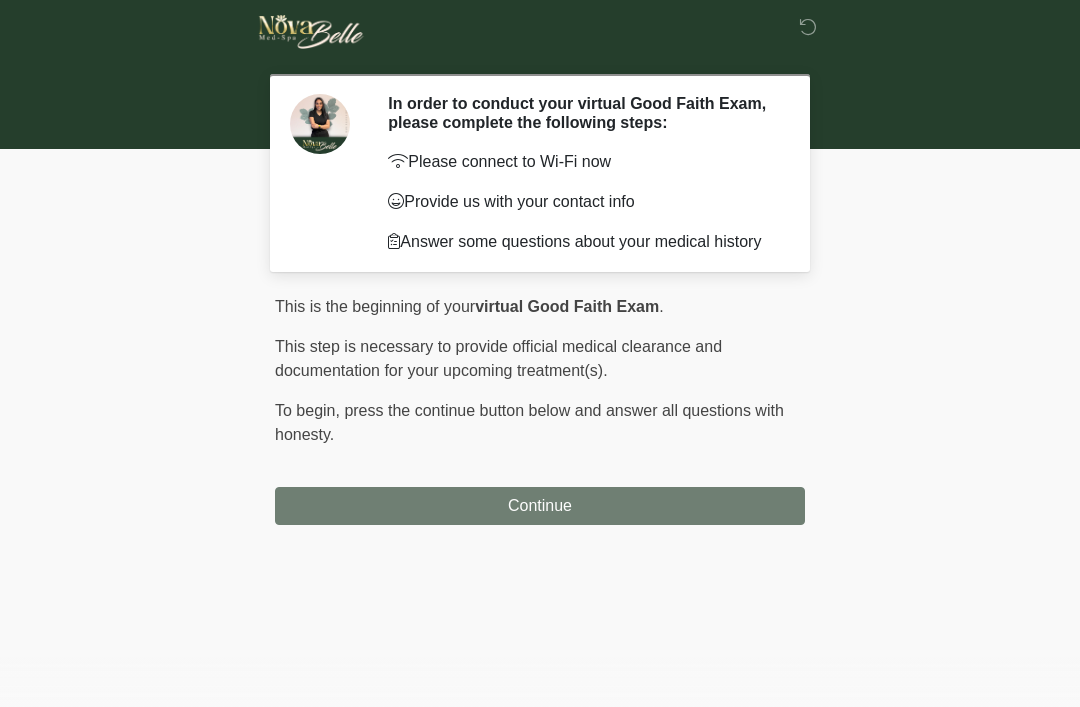 scroll, scrollTop: 0, scrollLeft: 0, axis: both 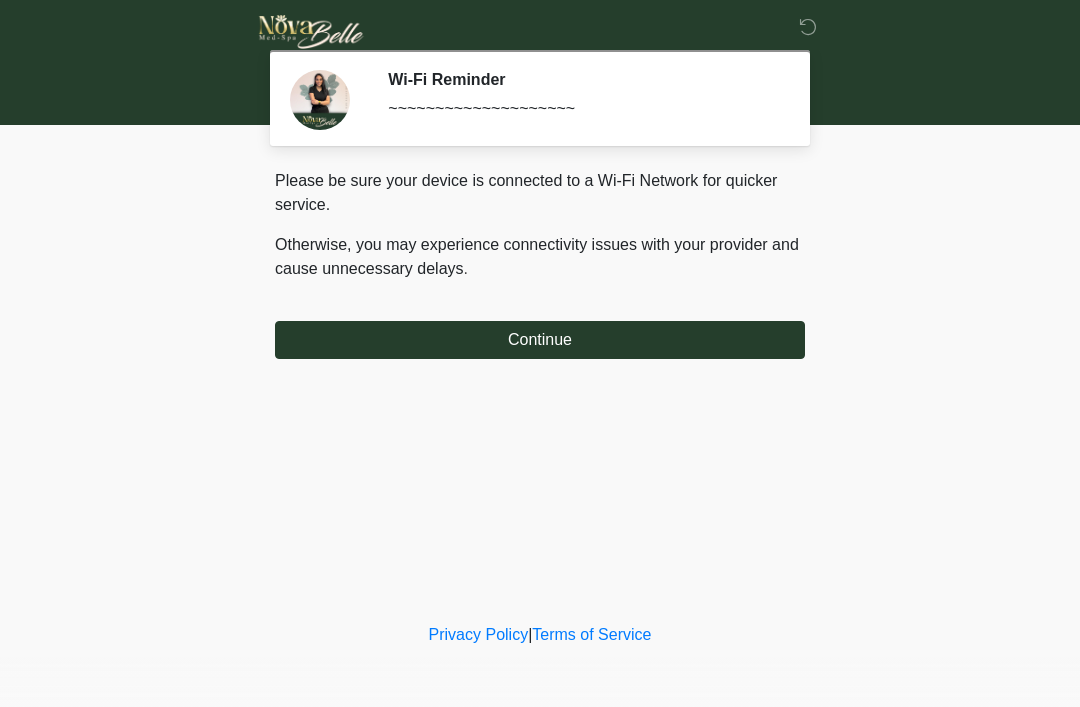 click on "Continue" at bounding box center (540, 340) 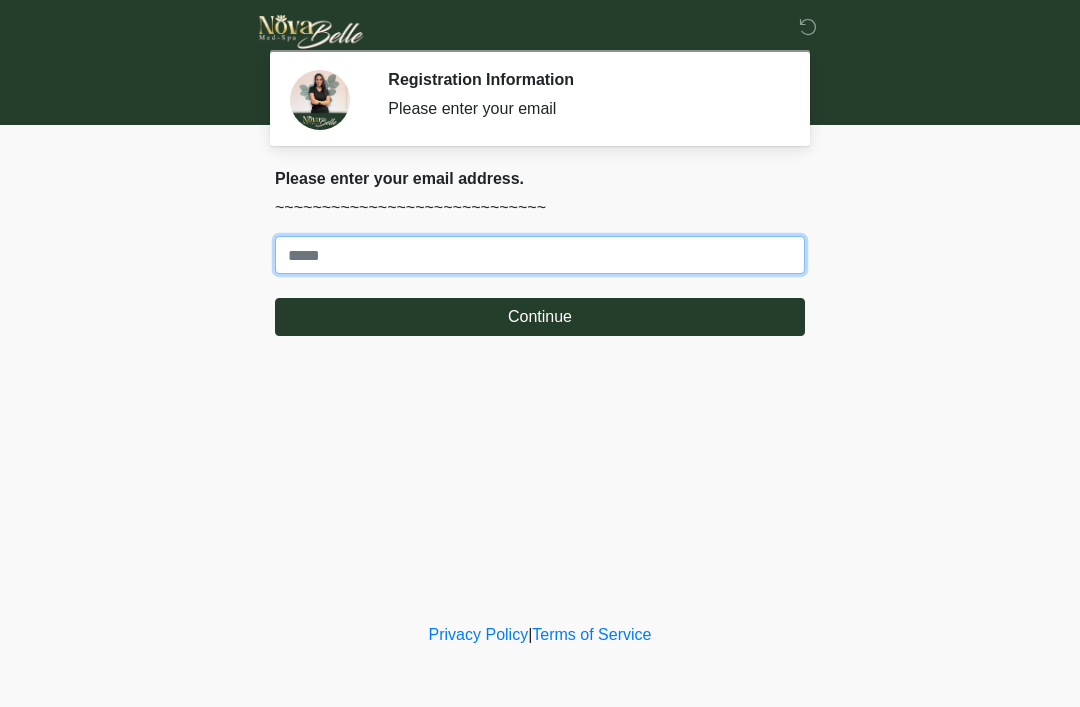 click on "Where should we email your treatment plan?" at bounding box center [540, 255] 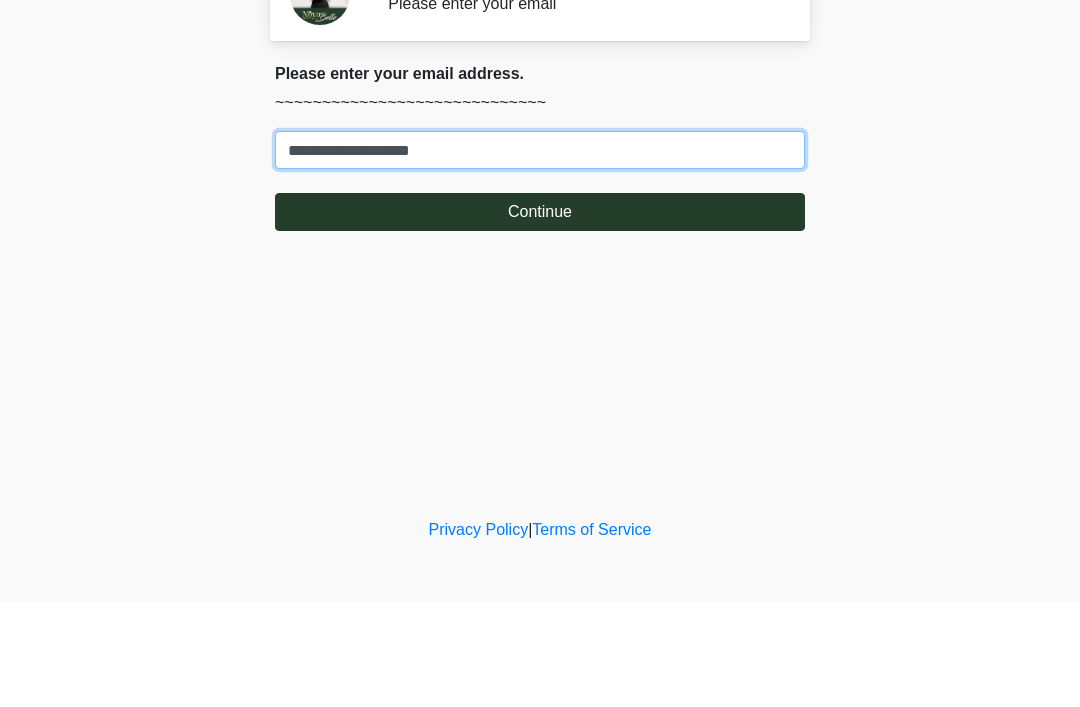 type on "**********" 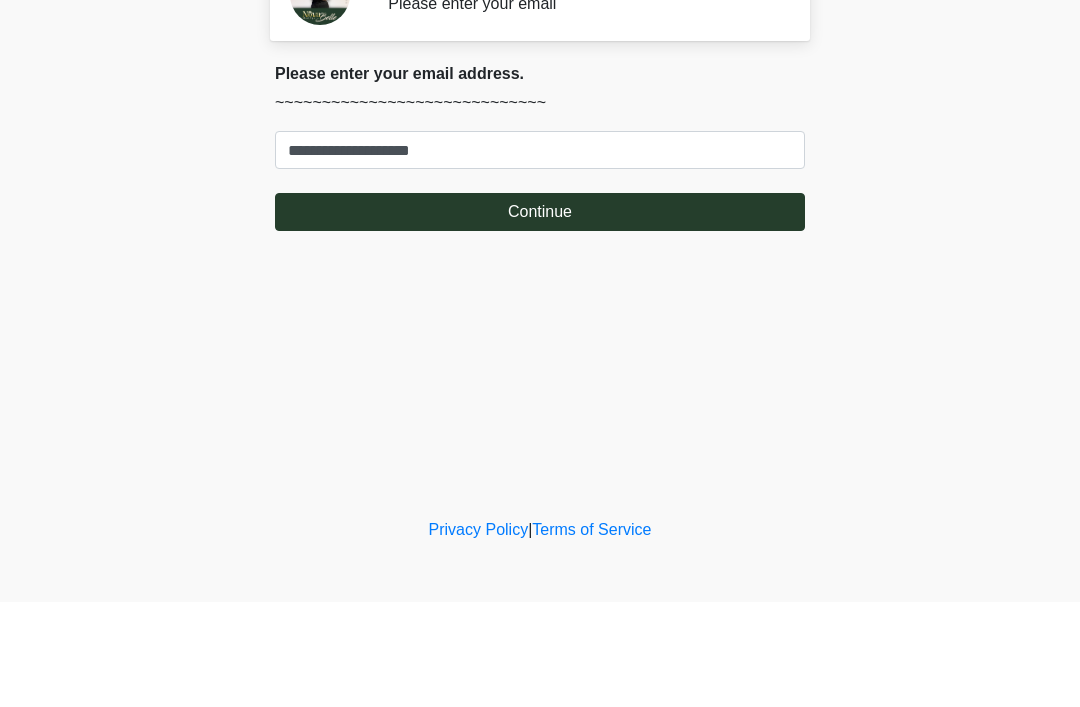 click on "Continue" at bounding box center [540, 317] 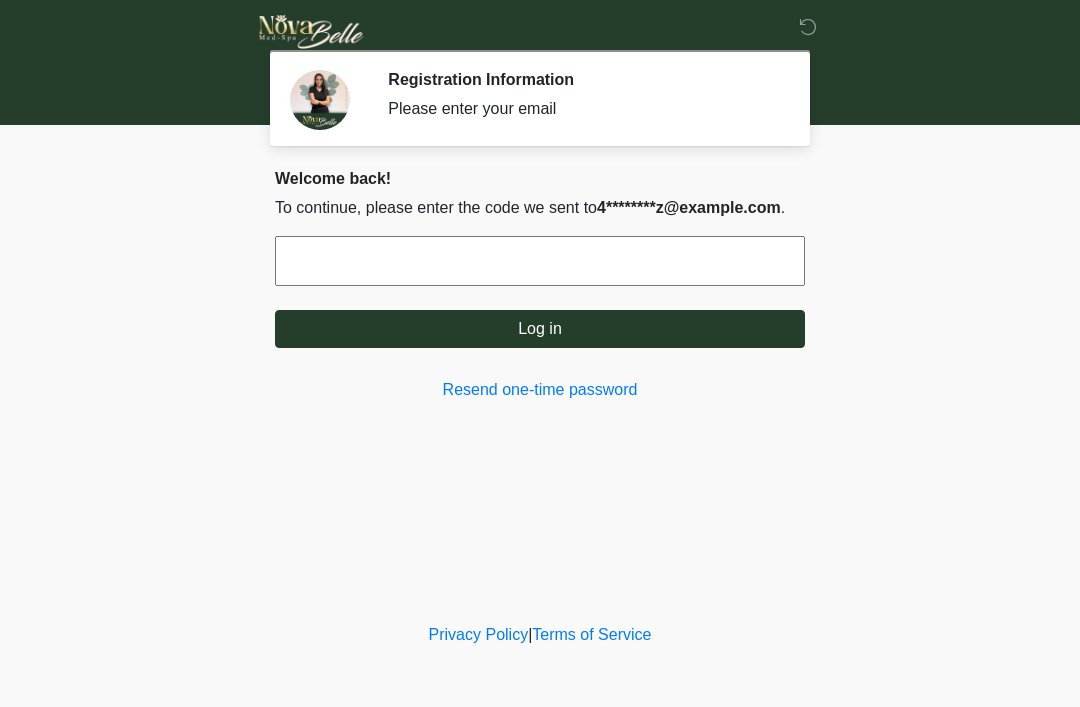 click at bounding box center (540, 261) 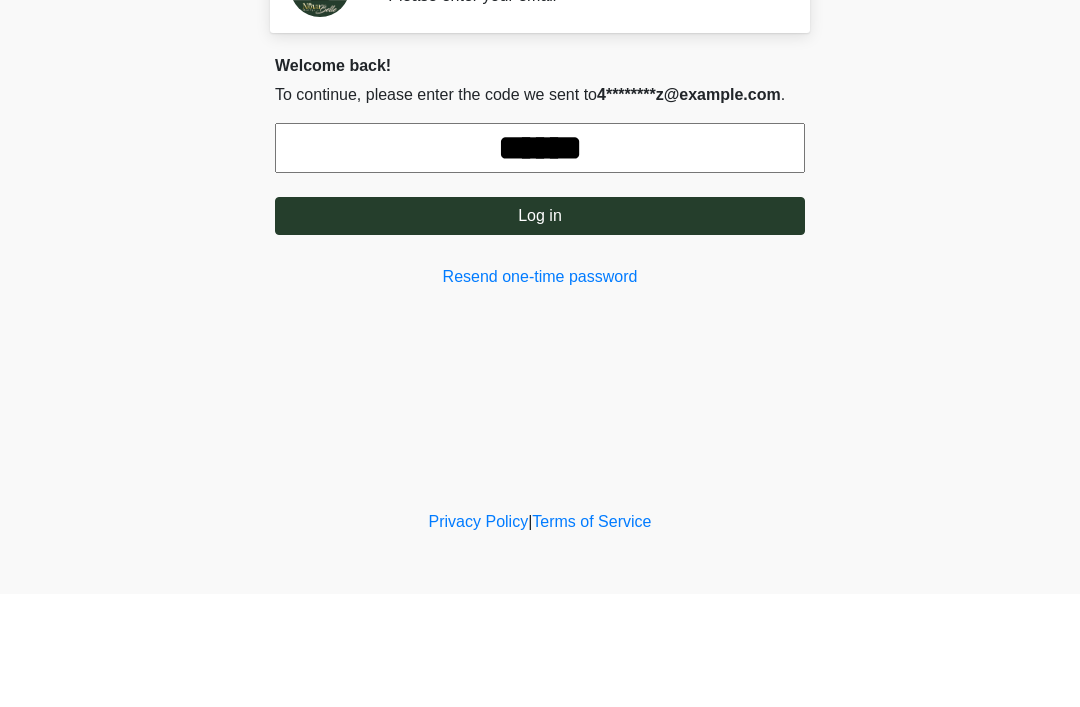 type on "******" 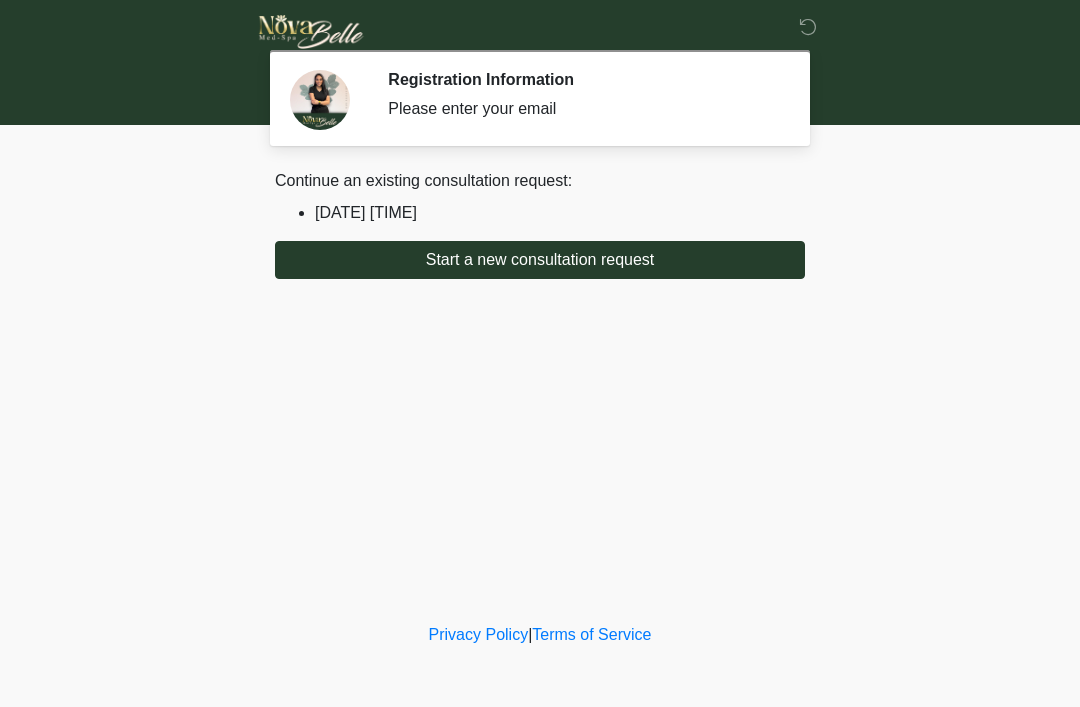 click on "Start a new consultation request" at bounding box center (540, 260) 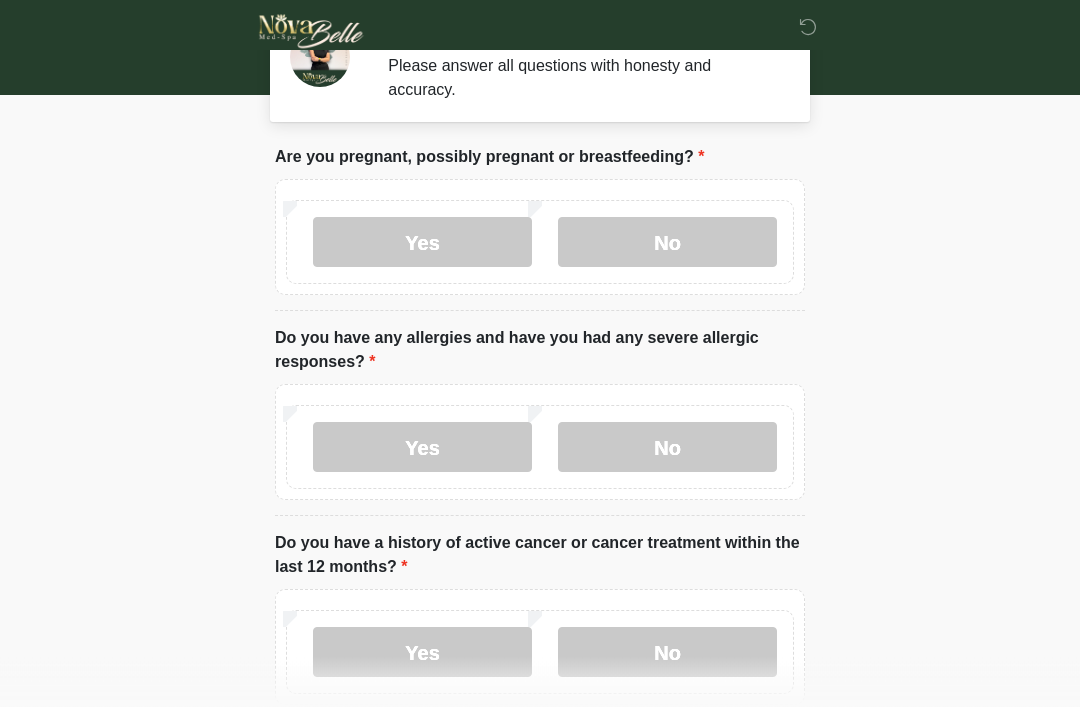 scroll, scrollTop: 6, scrollLeft: 0, axis: vertical 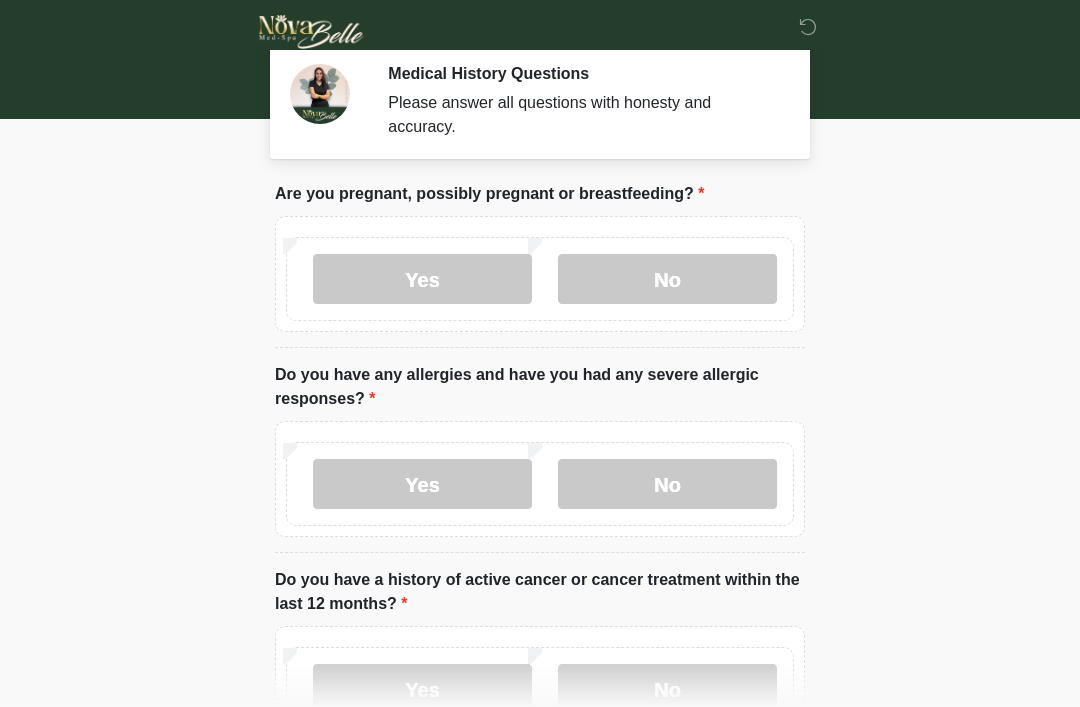 click on "No" at bounding box center (667, 279) 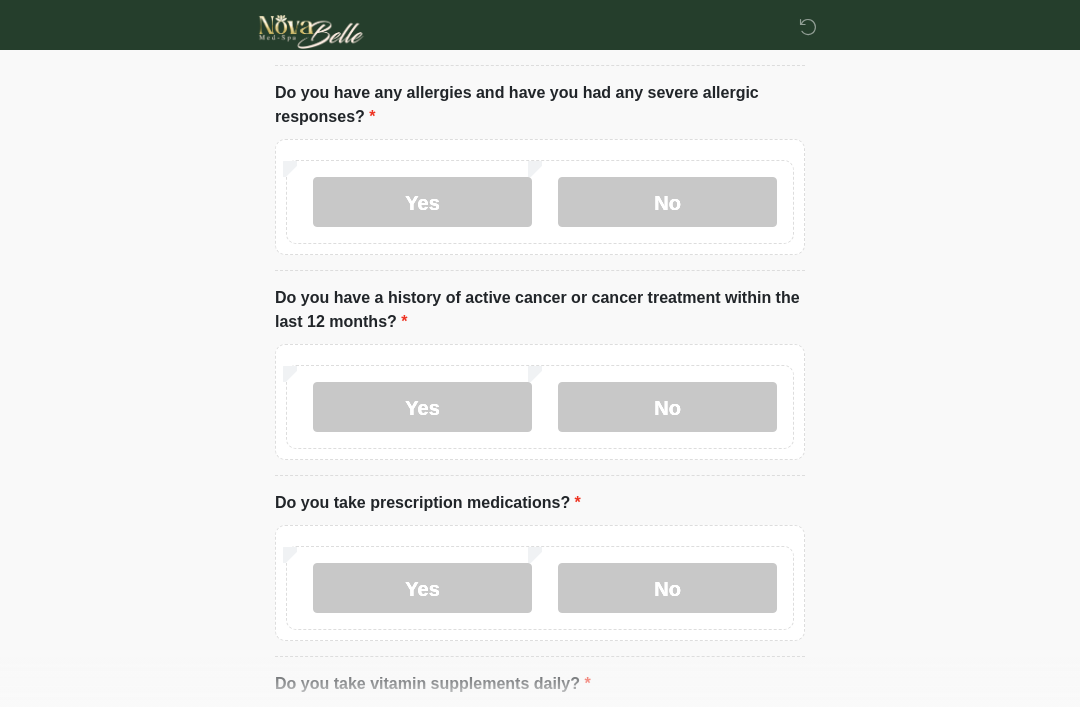scroll, scrollTop: 287, scrollLeft: 0, axis: vertical 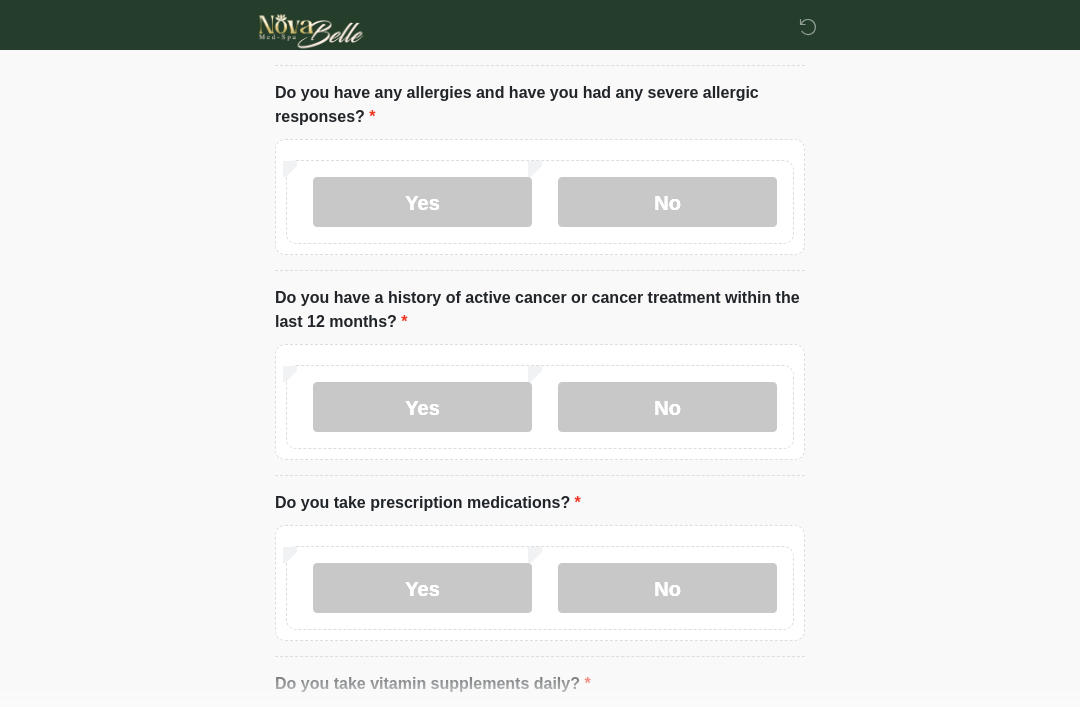 click on "No" at bounding box center [667, 203] 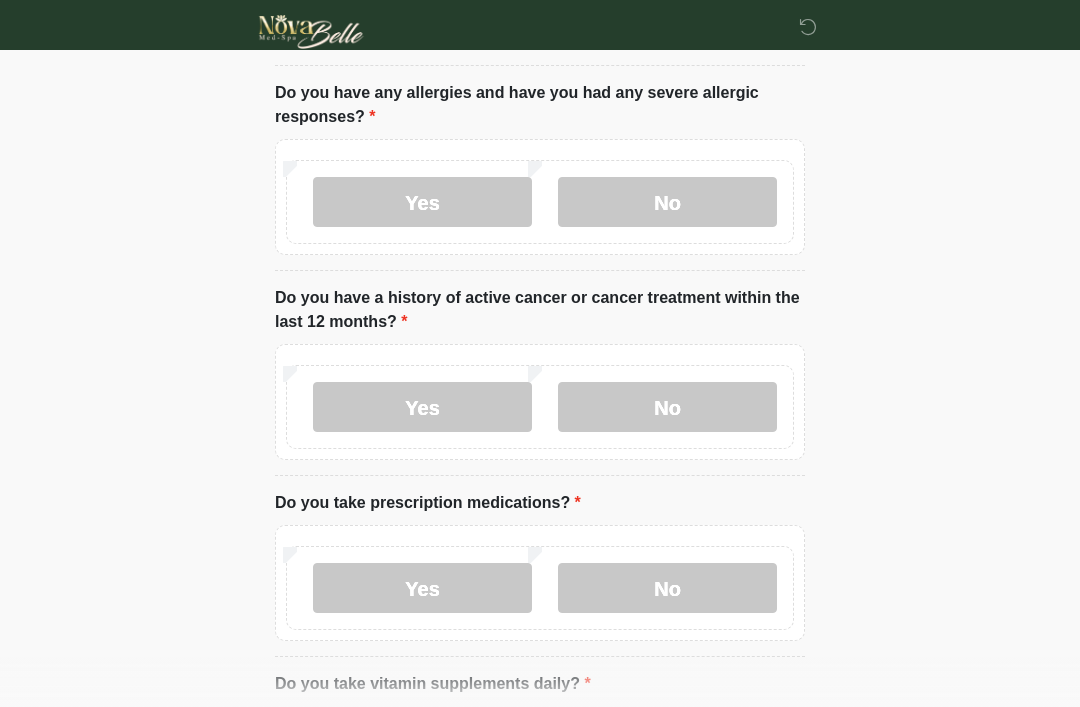 click on "No" at bounding box center [667, 407] 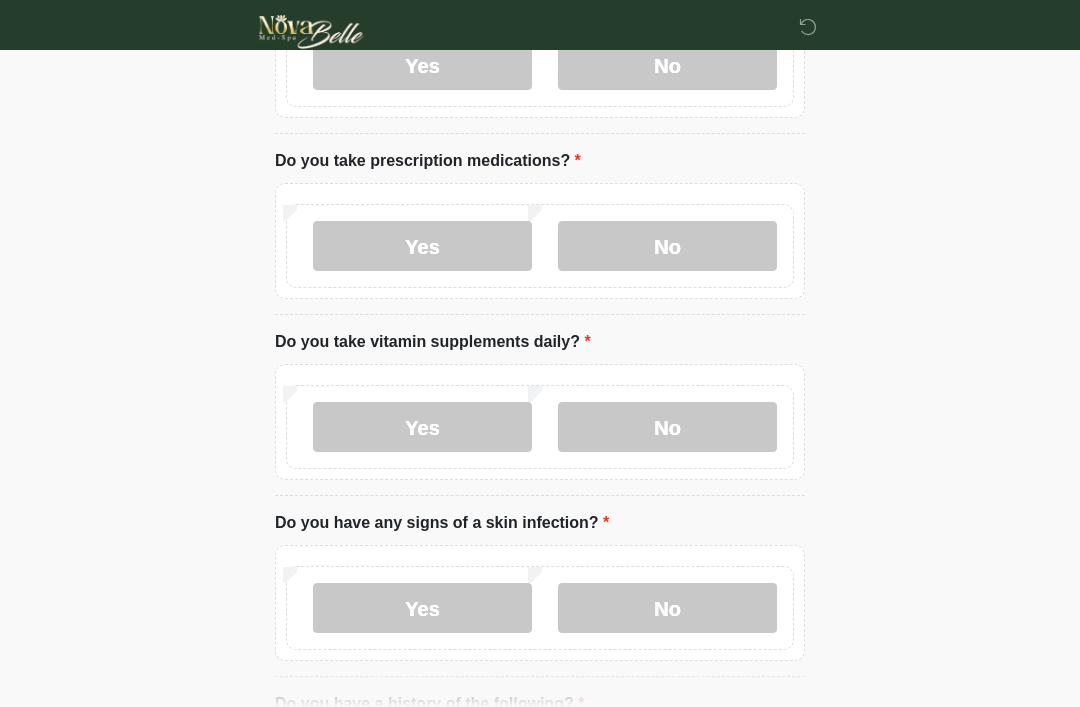scroll, scrollTop: 643, scrollLeft: 0, axis: vertical 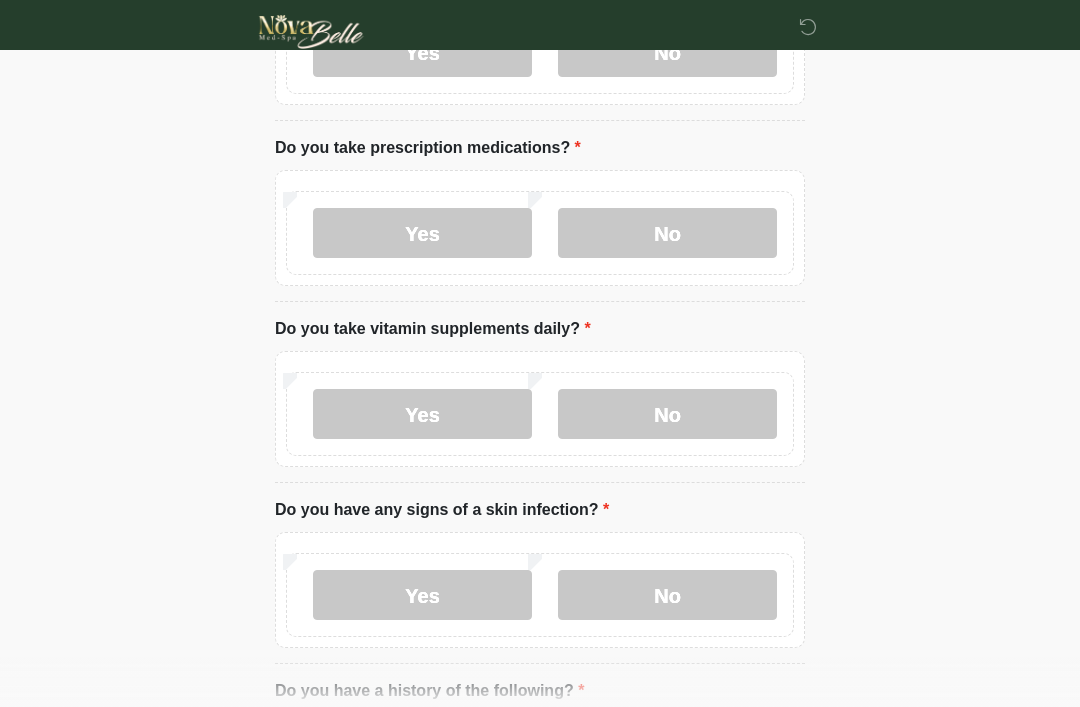 click on "No" at bounding box center (667, 233) 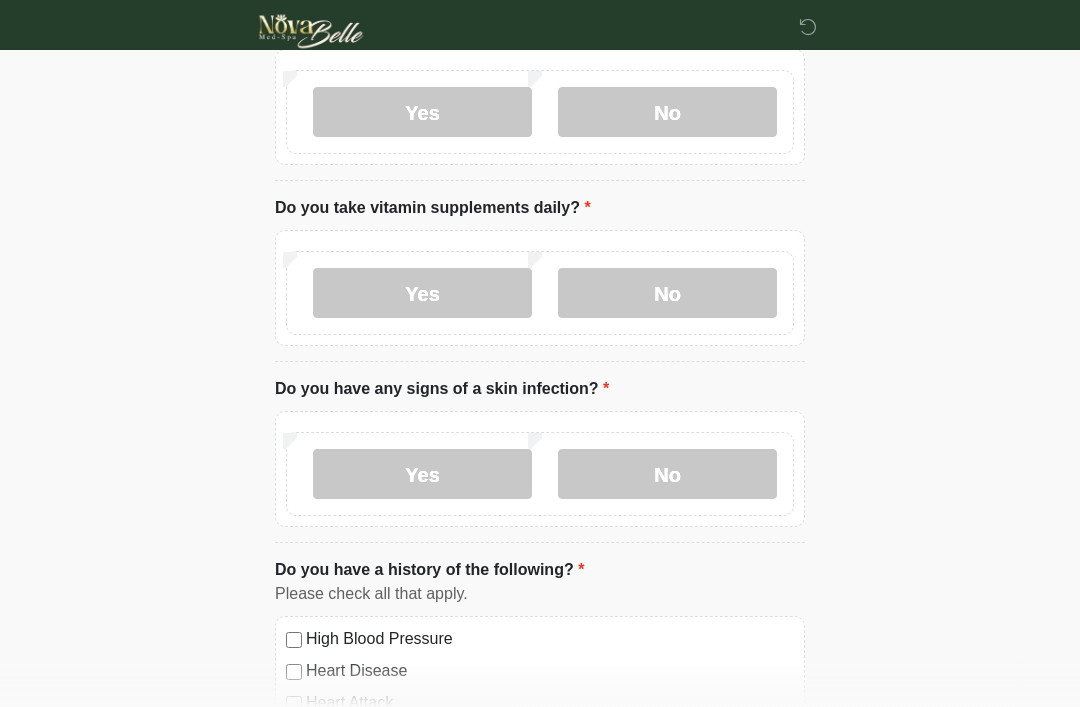 scroll, scrollTop: 778, scrollLeft: 0, axis: vertical 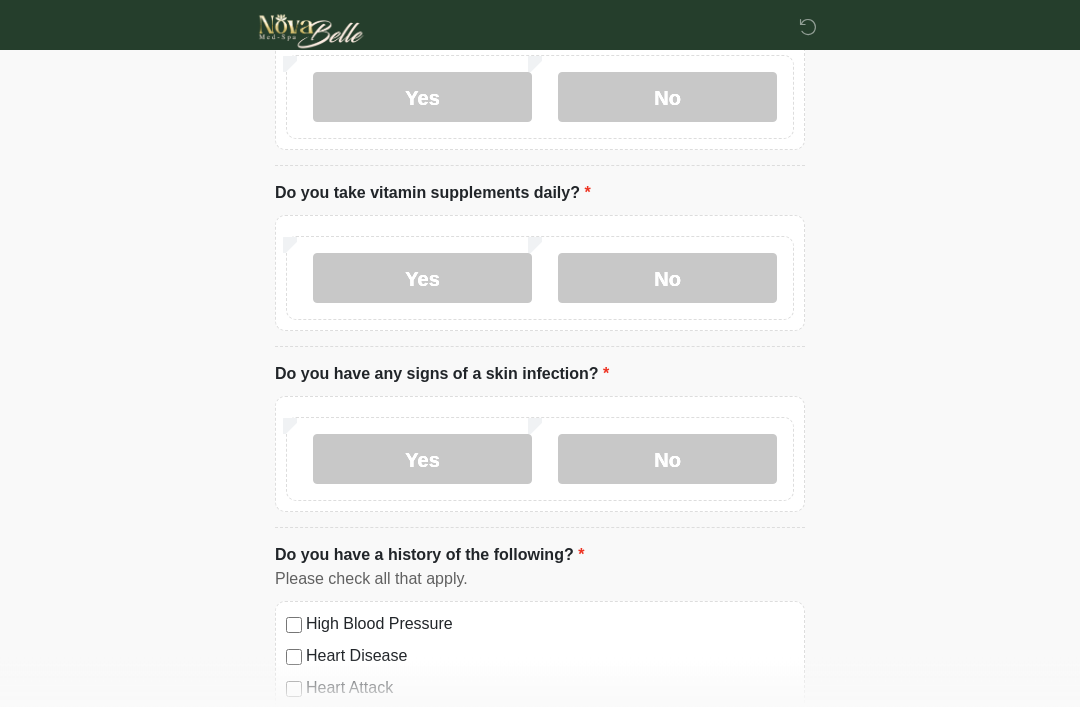 click on "No" at bounding box center (667, 279) 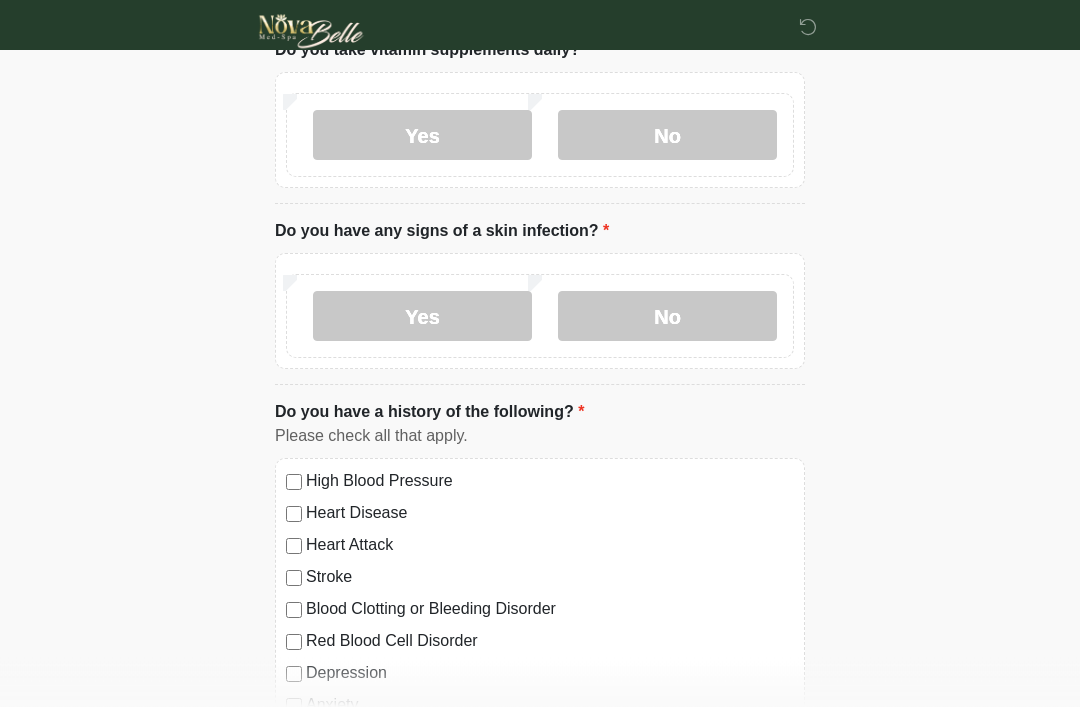 scroll, scrollTop: 922, scrollLeft: 0, axis: vertical 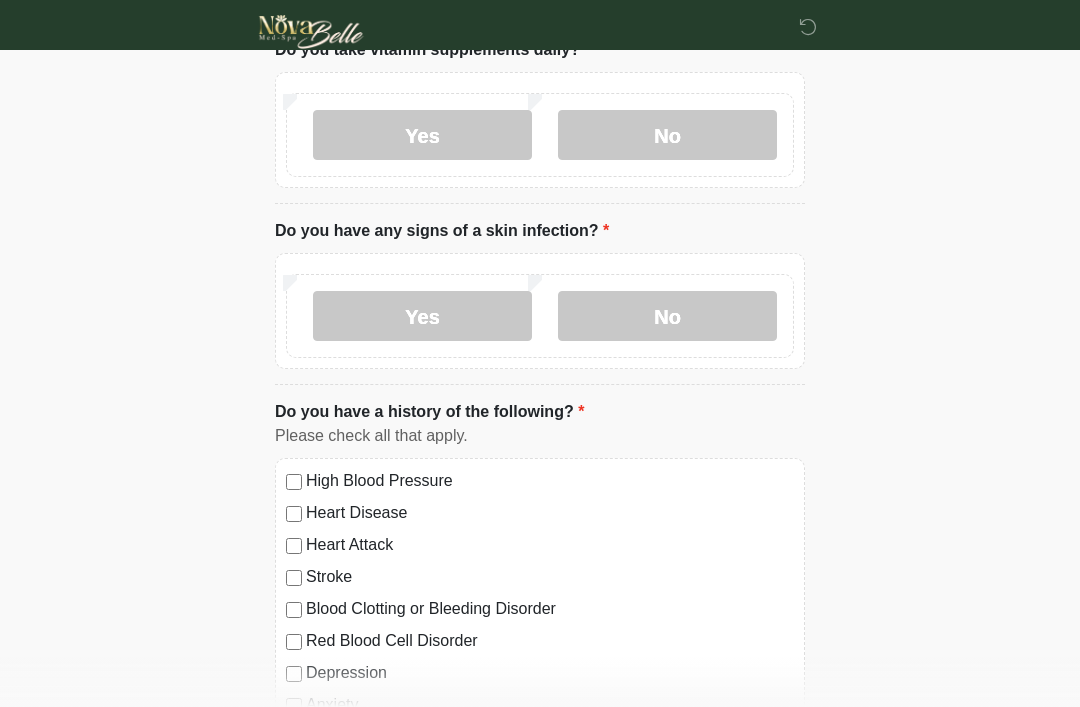 click on "No" at bounding box center (667, 316) 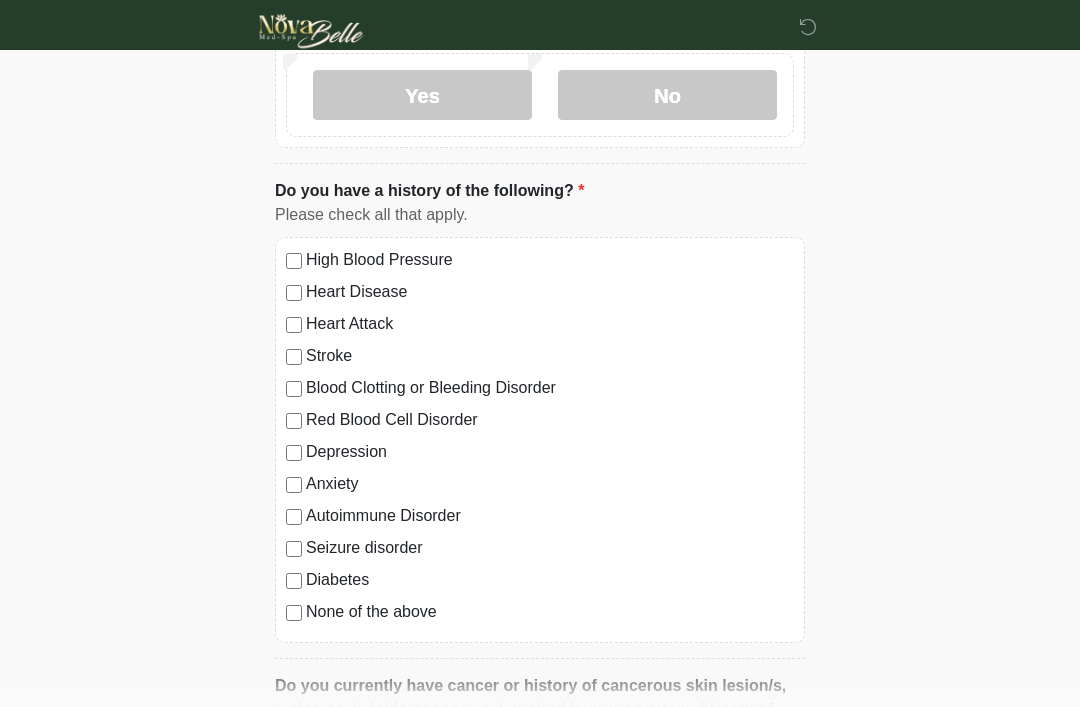 scroll, scrollTop: 1143, scrollLeft: 0, axis: vertical 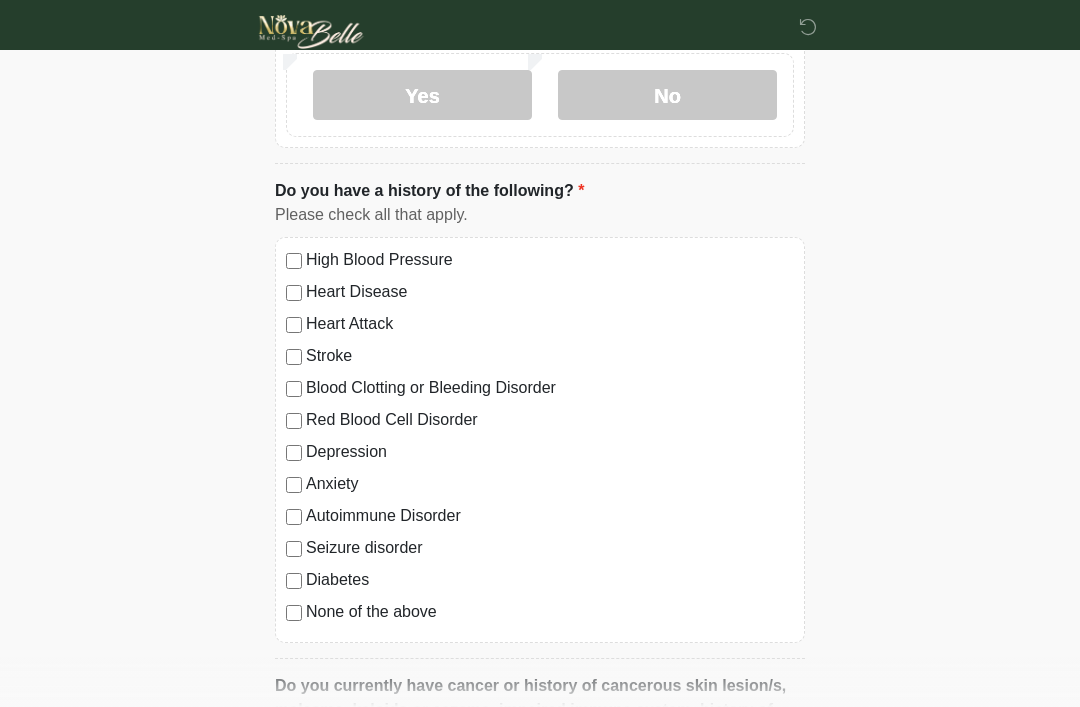 click on "Anxiety" at bounding box center (540, 484) 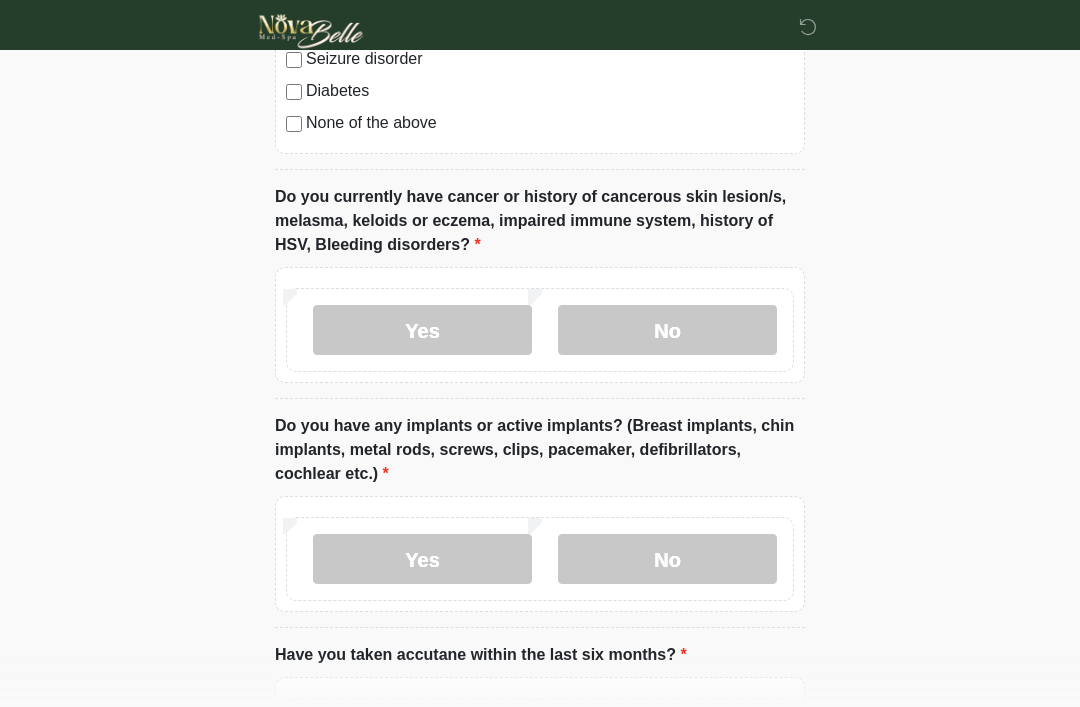 scroll, scrollTop: 1630, scrollLeft: 0, axis: vertical 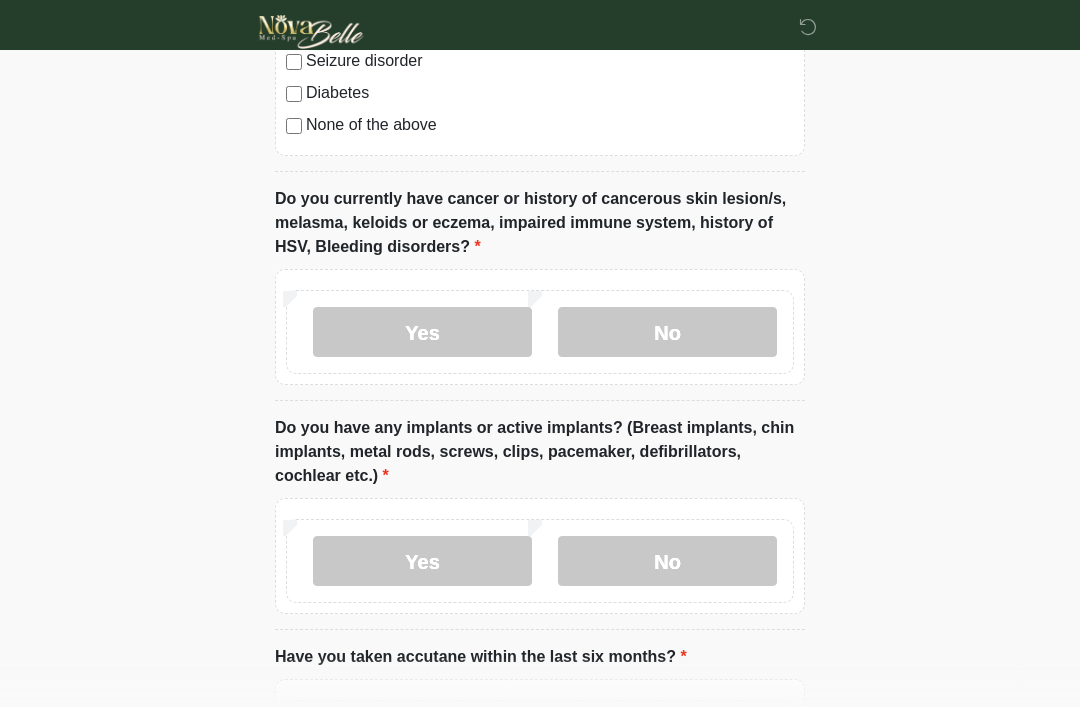 click on "No" at bounding box center (667, 332) 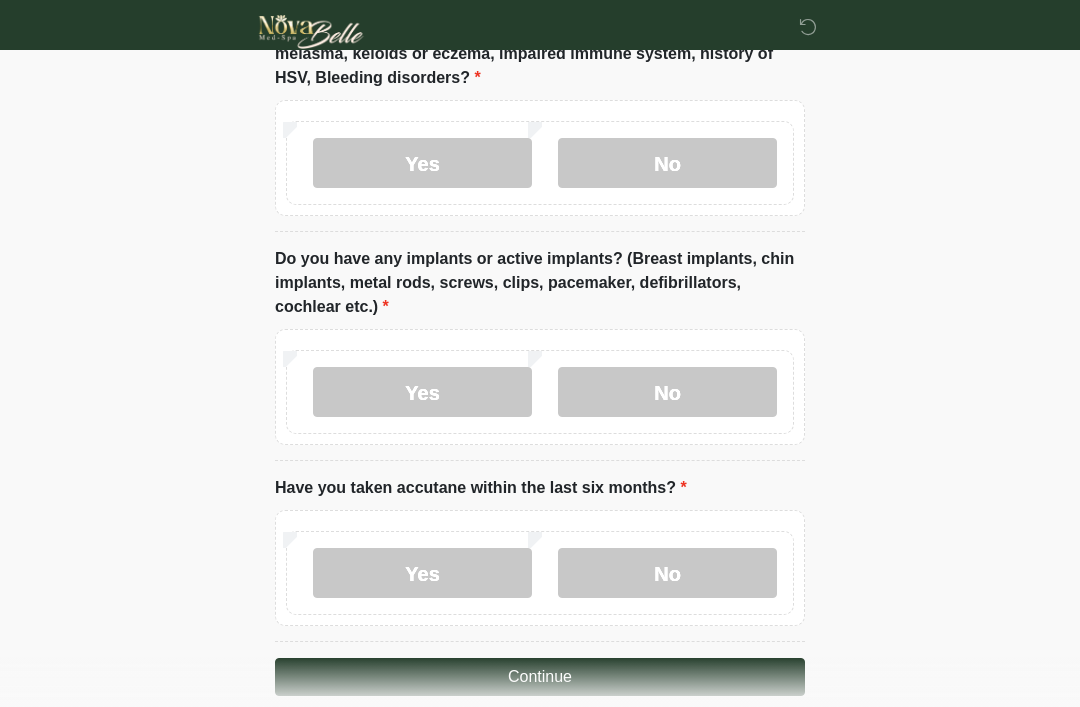 scroll, scrollTop: 1800, scrollLeft: 0, axis: vertical 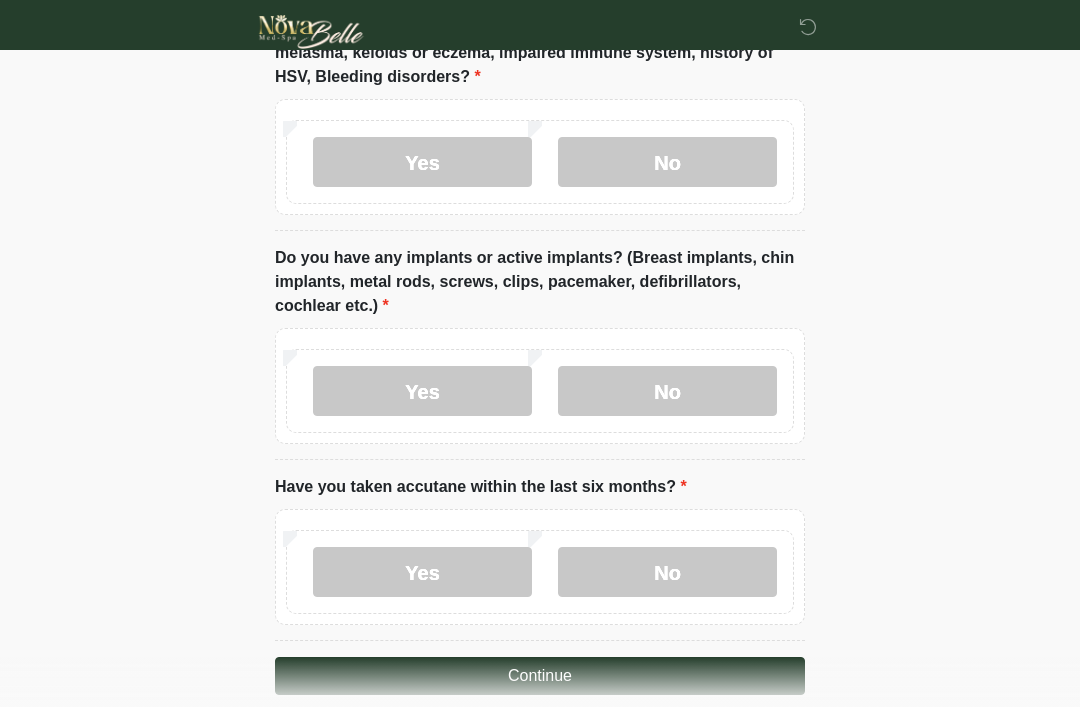click on "No" at bounding box center (667, 391) 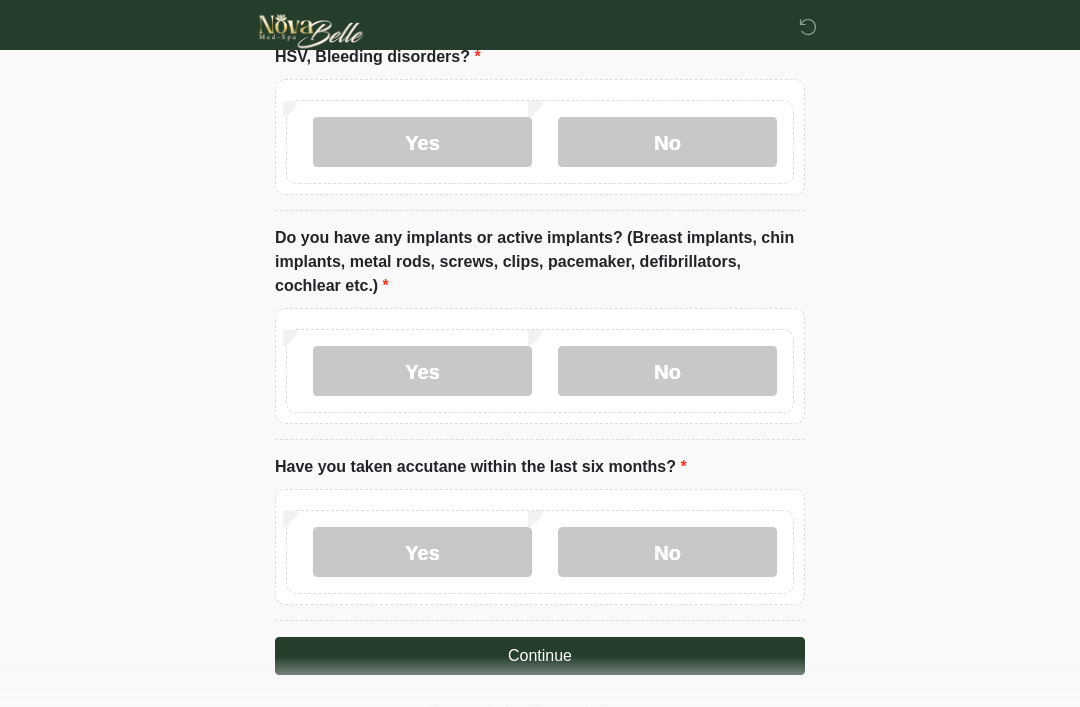 scroll, scrollTop: 1827, scrollLeft: 0, axis: vertical 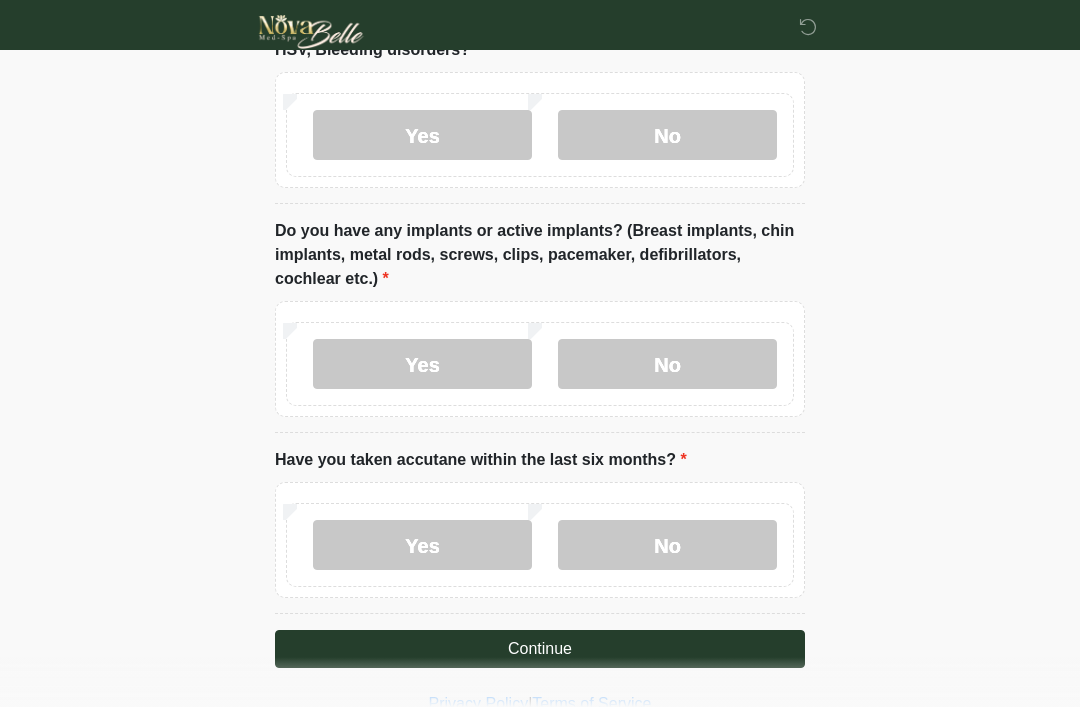 click on "No" at bounding box center [667, 545] 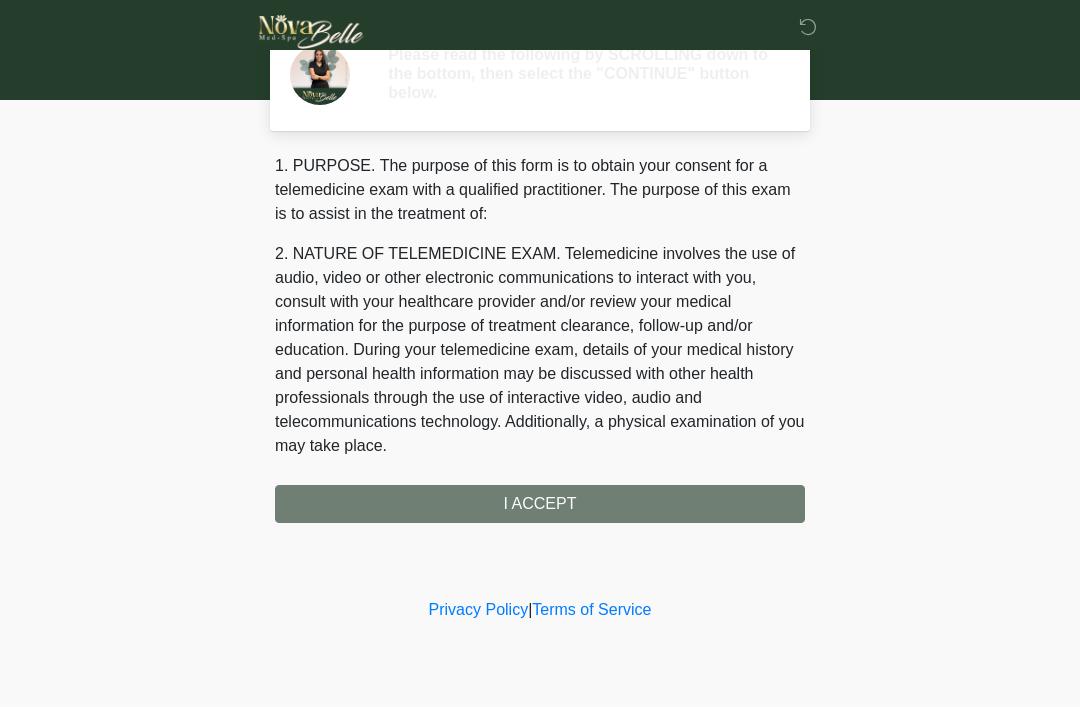 scroll, scrollTop: 0, scrollLeft: 0, axis: both 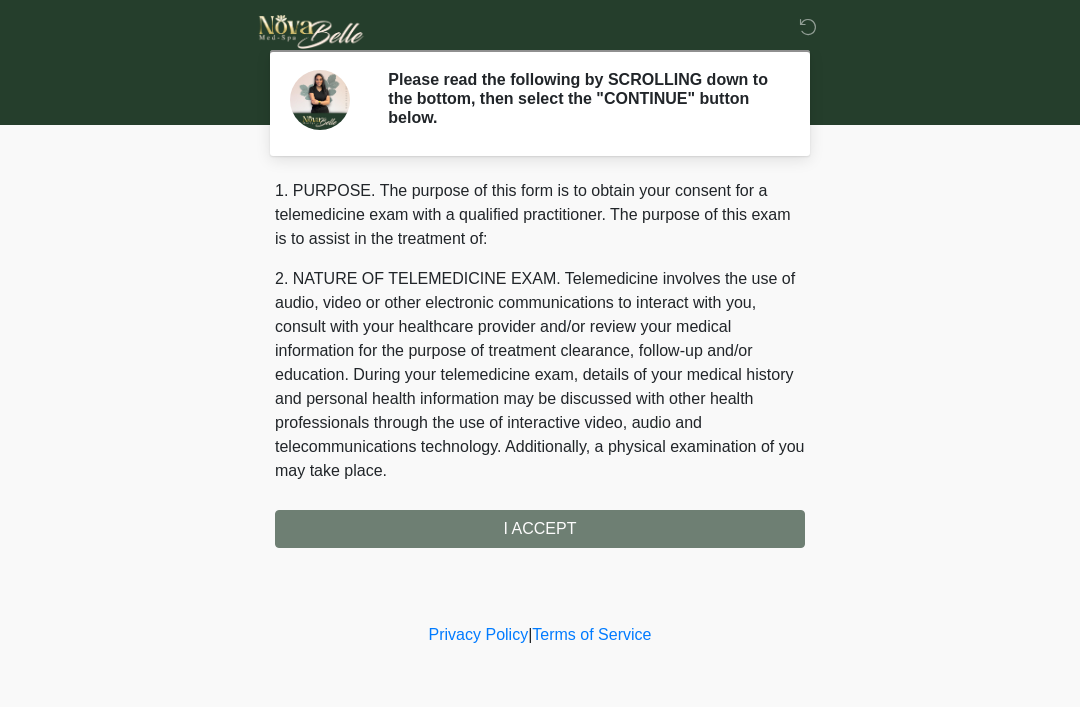 click on "1. PURPOSE. The purpose of this form is to obtain your consent for a telemedicine exam with a qualified practitioner. The purpose of this exam is to assist in the treatment of:  2. NATURE OF TELEMEDICINE EXAM. Telemedicine involves the use of audio, video or other electronic communications to interact with you, consult with your healthcare provider and/or review your medical information for the purpose of treatment clearance, follow-up and/or education. During your telemedicine exam, details of your medical history and personal health information may be discussed with other health professionals through the use of interactive video, audio and telecommunications technology. Additionally, a physical examination of you may take place. 4. HEALTHCARE INSTITUTION. Novabelle medspa has medical and non-medical technical personnel who may participate in the telemedicine exam to aid in the audio/video link with the qualified practitioner.
I ACCEPT" at bounding box center (540, 363) 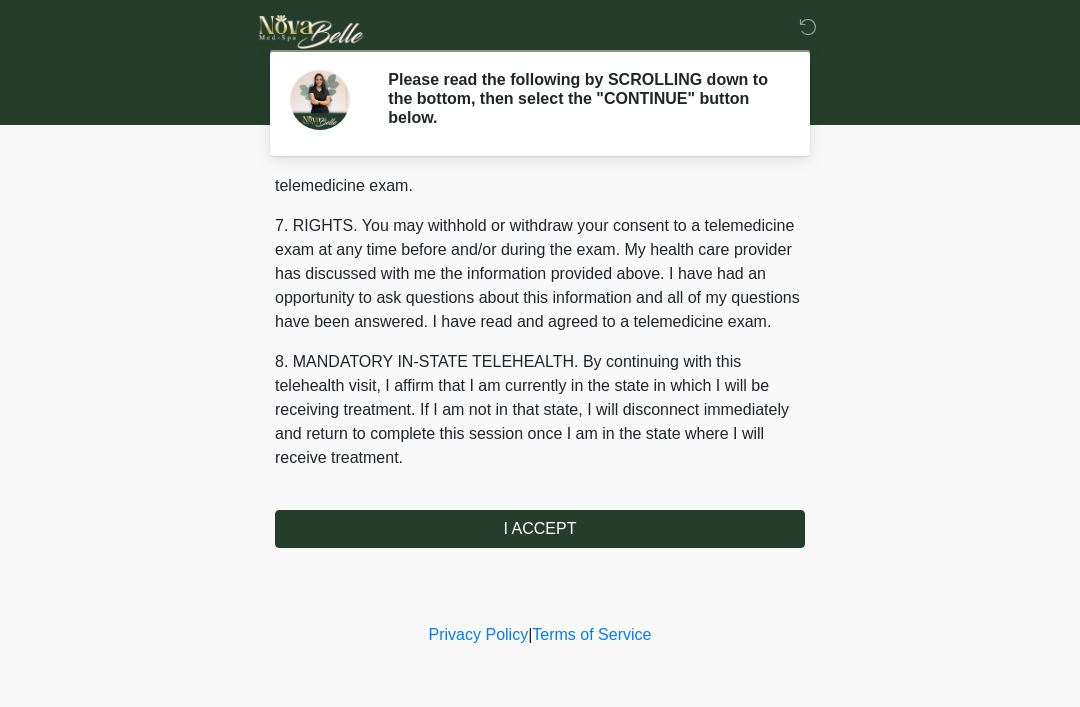 scroll, scrollTop: 853, scrollLeft: 0, axis: vertical 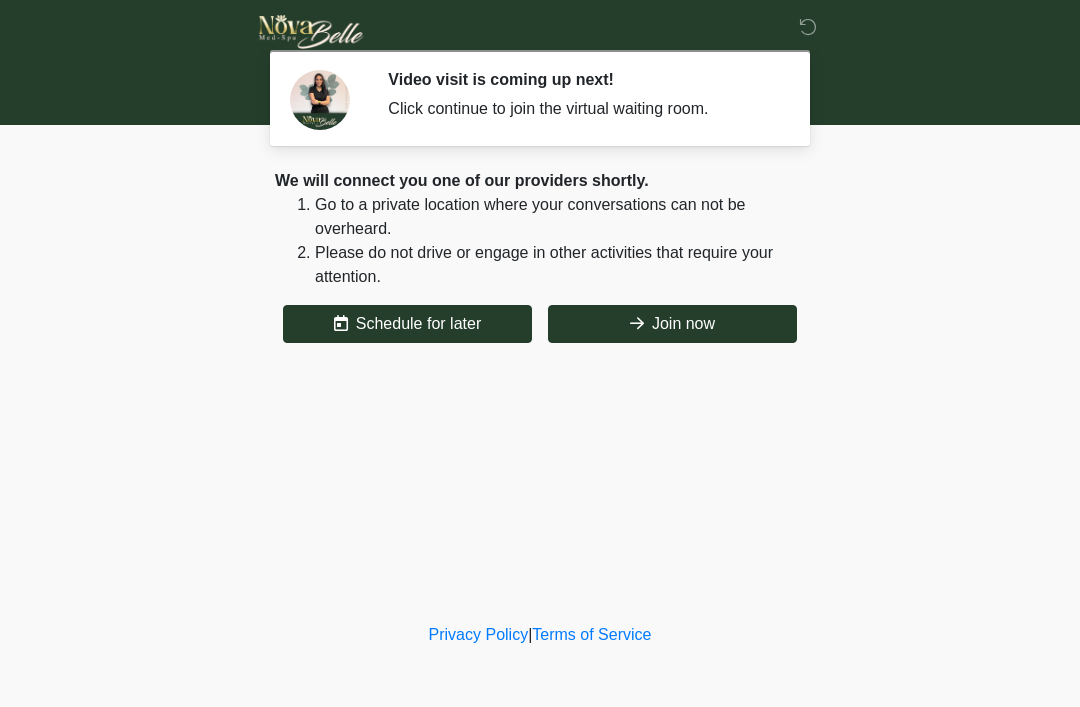 click on "Join now" at bounding box center (672, 324) 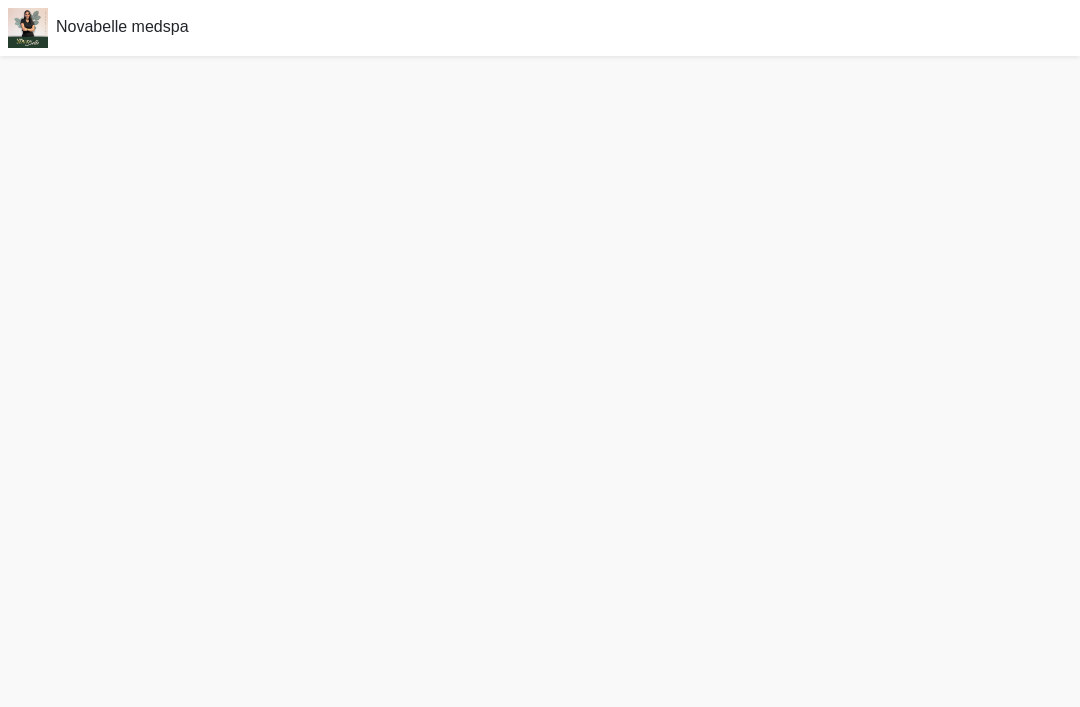 scroll, scrollTop: 0, scrollLeft: 0, axis: both 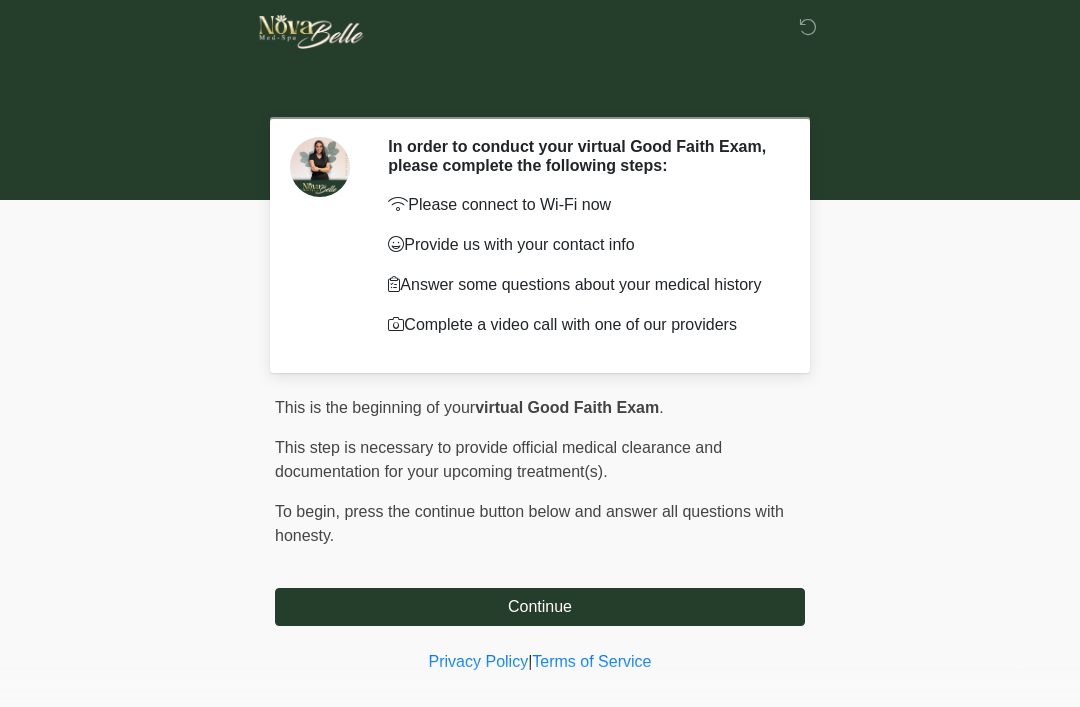click on "Continue" at bounding box center (540, 607) 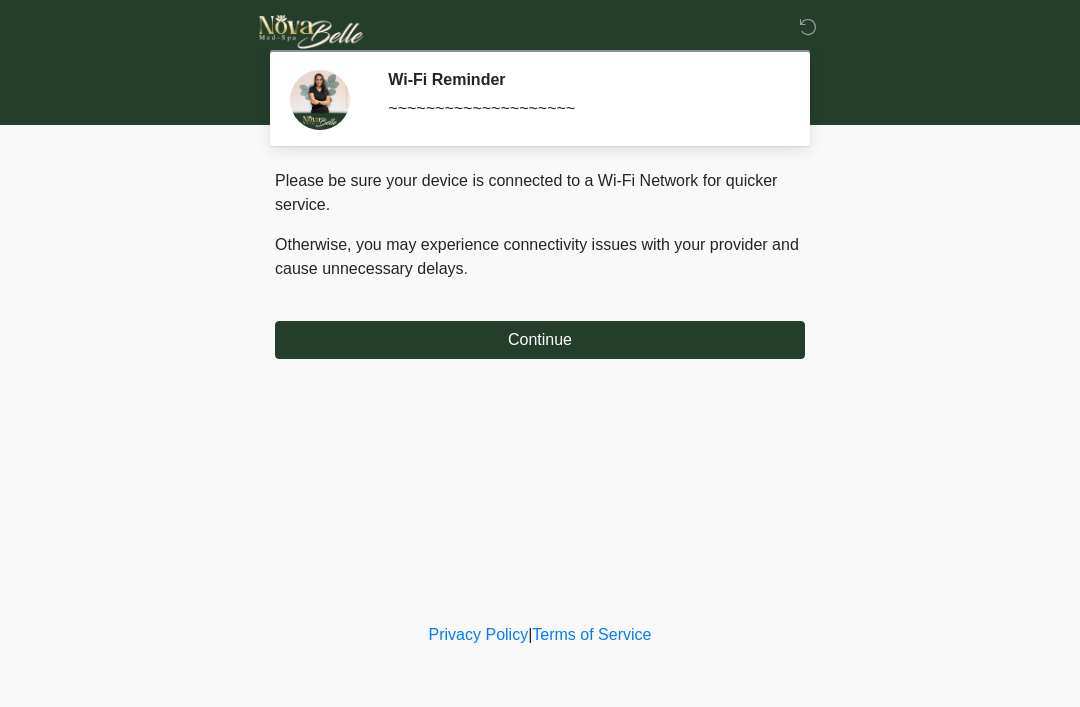 click on "Continue" at bounding box center [540, 340] 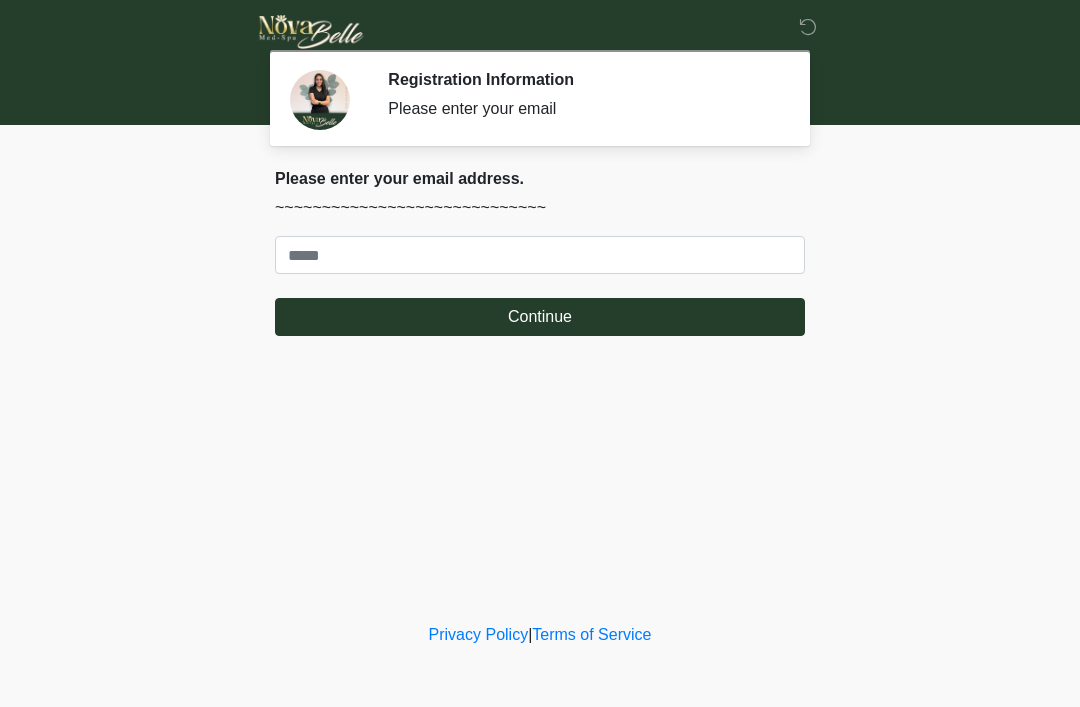 click on "Please enter your email address.
~~~~~~~~~~~~~~~~~~~~~~~~~~~~~
Continue" at bounding box center (540, 252) 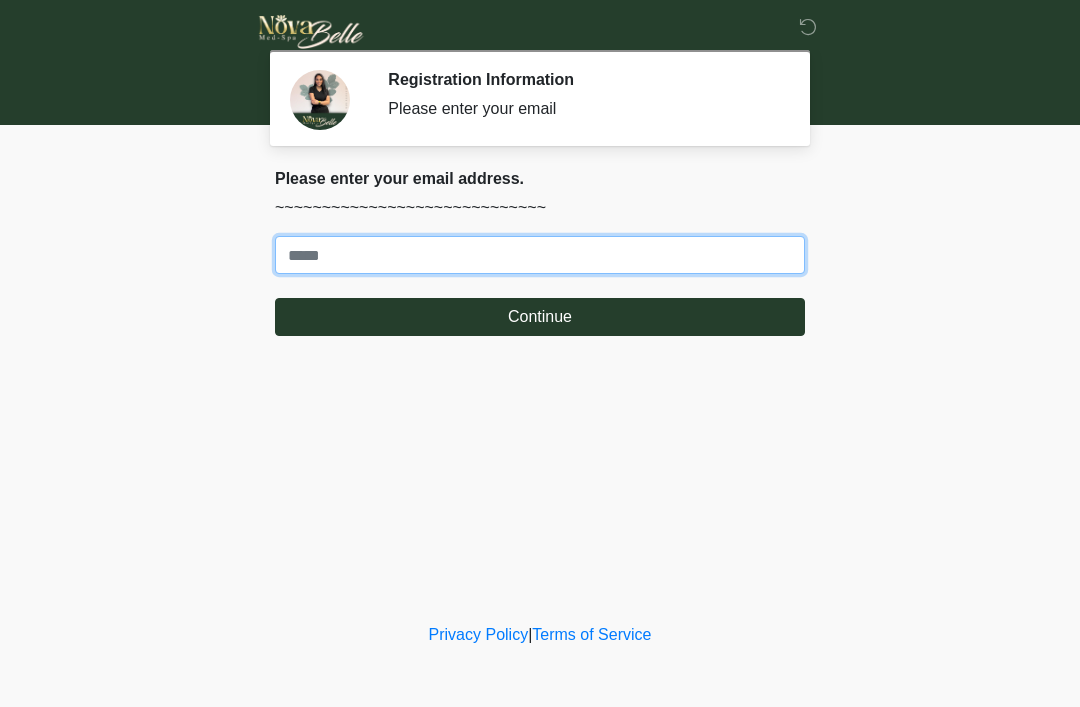 click on "Where should we email your treatment plan?" at bounding box center (540, 255) 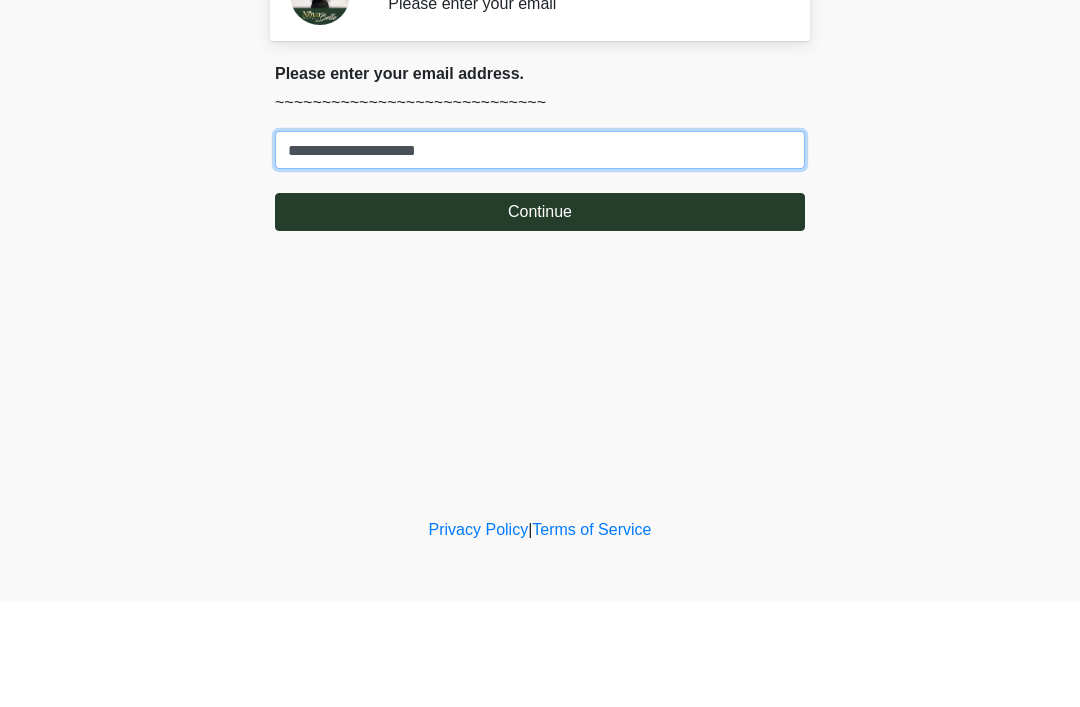 type on "**********" 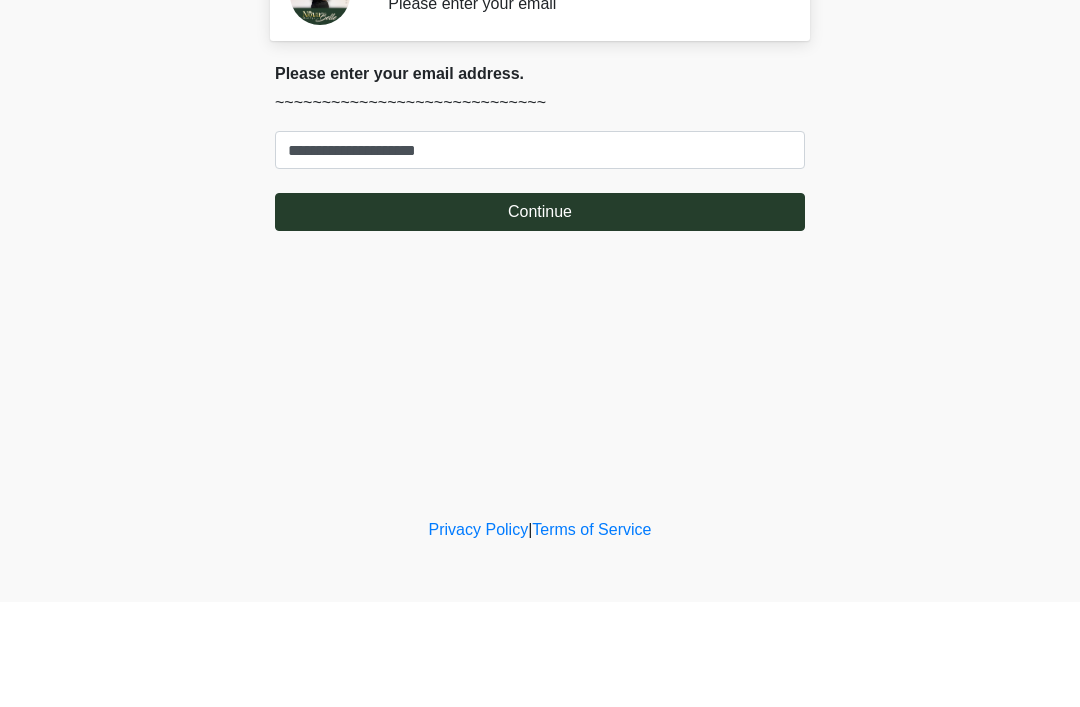 click on "Continue" at bounding box center (540, 317) 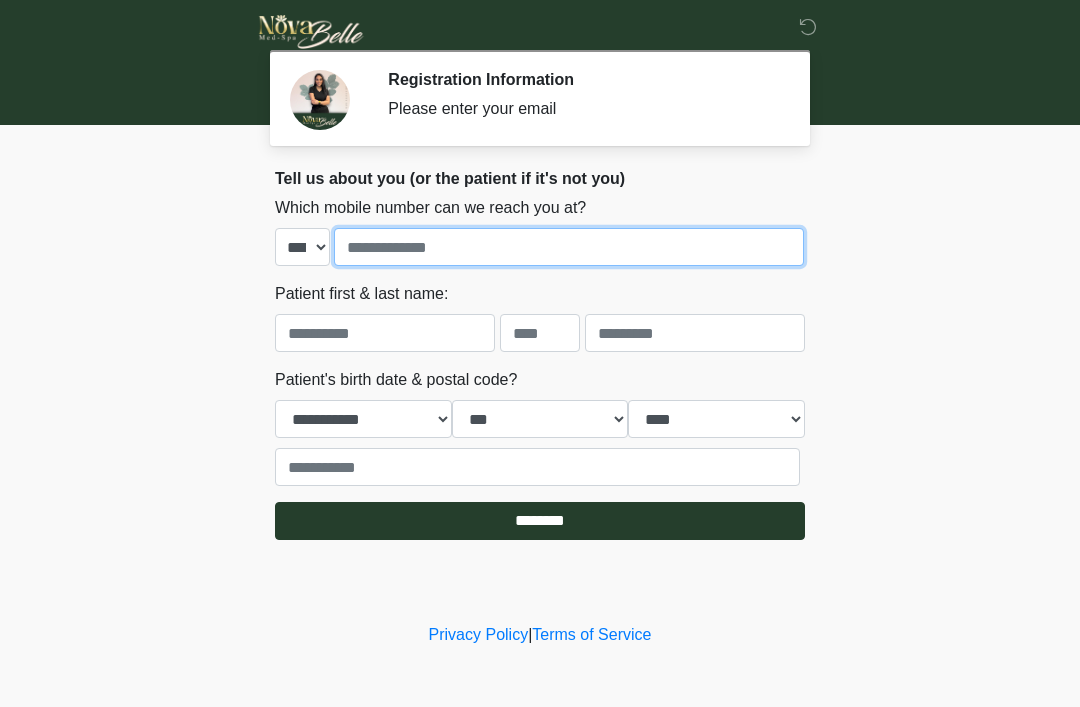 click at bounding box center (569, 247) 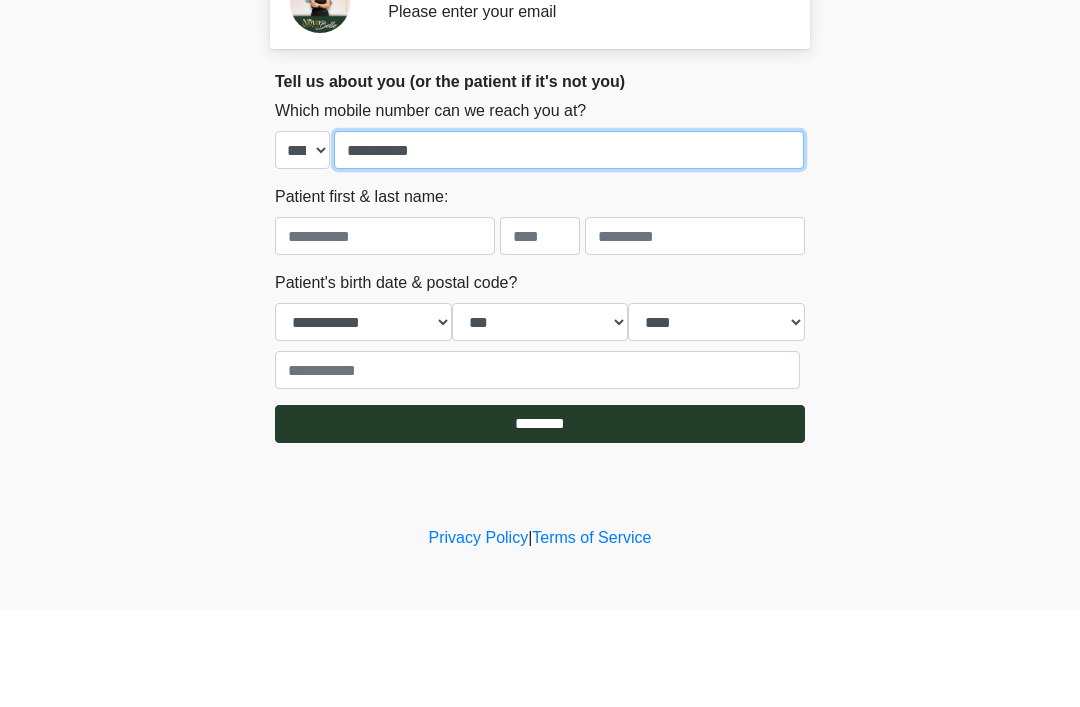 type on "**********" 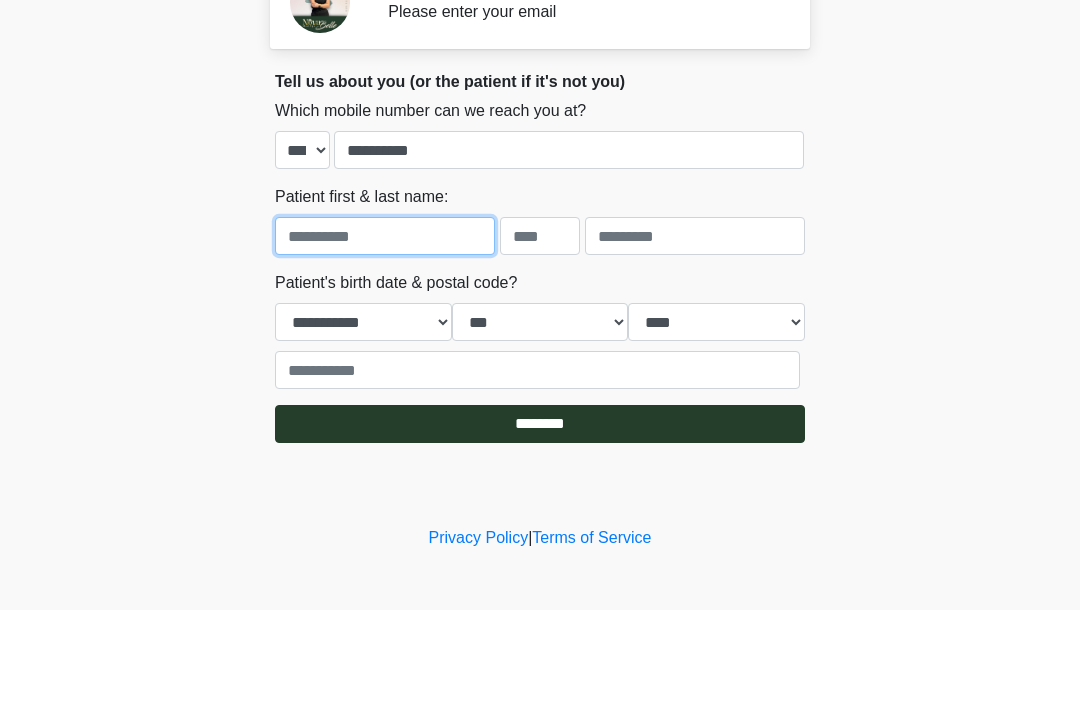 click at bounding box center [385, 333] 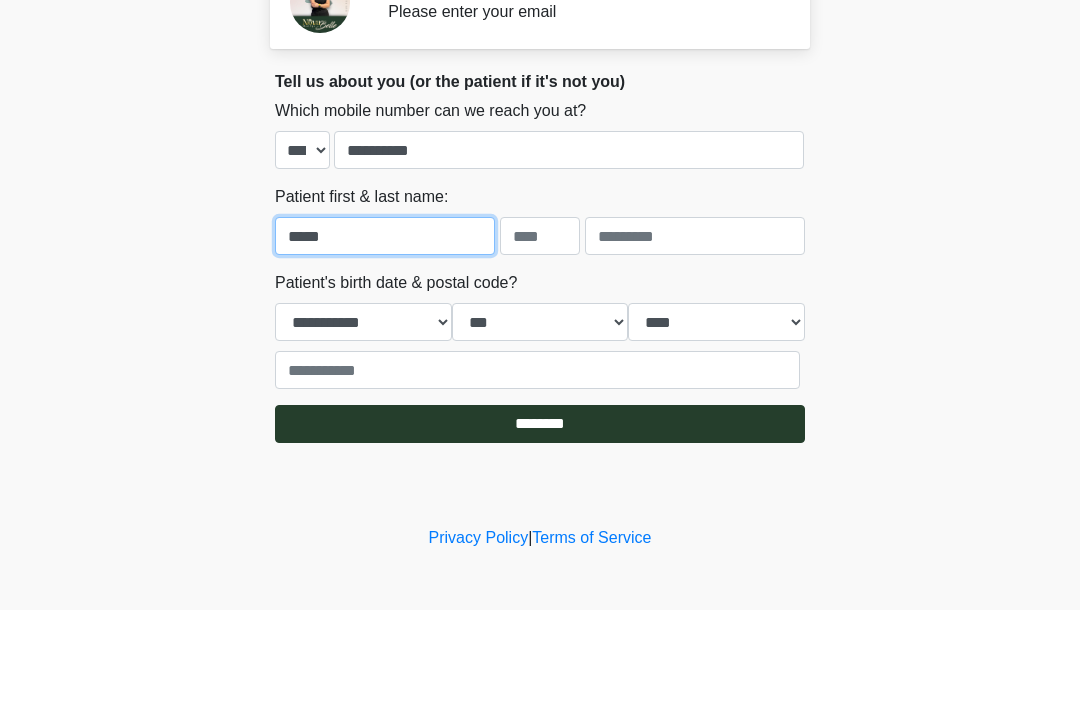 type on "*****" 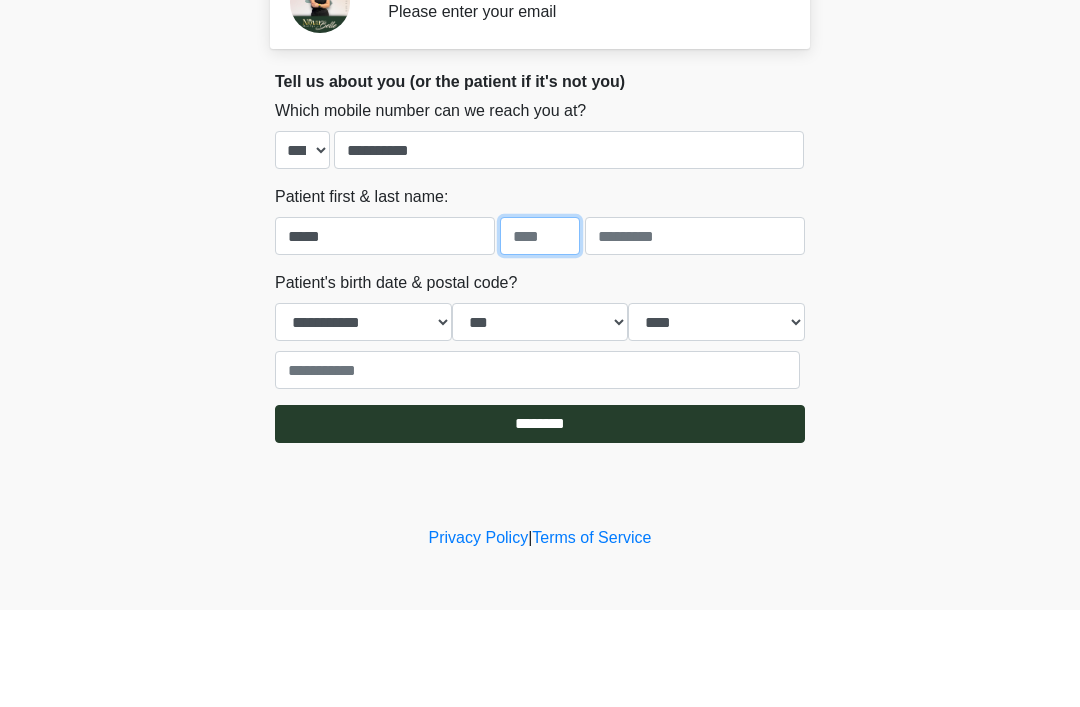 click at bounding box center [540, 333] 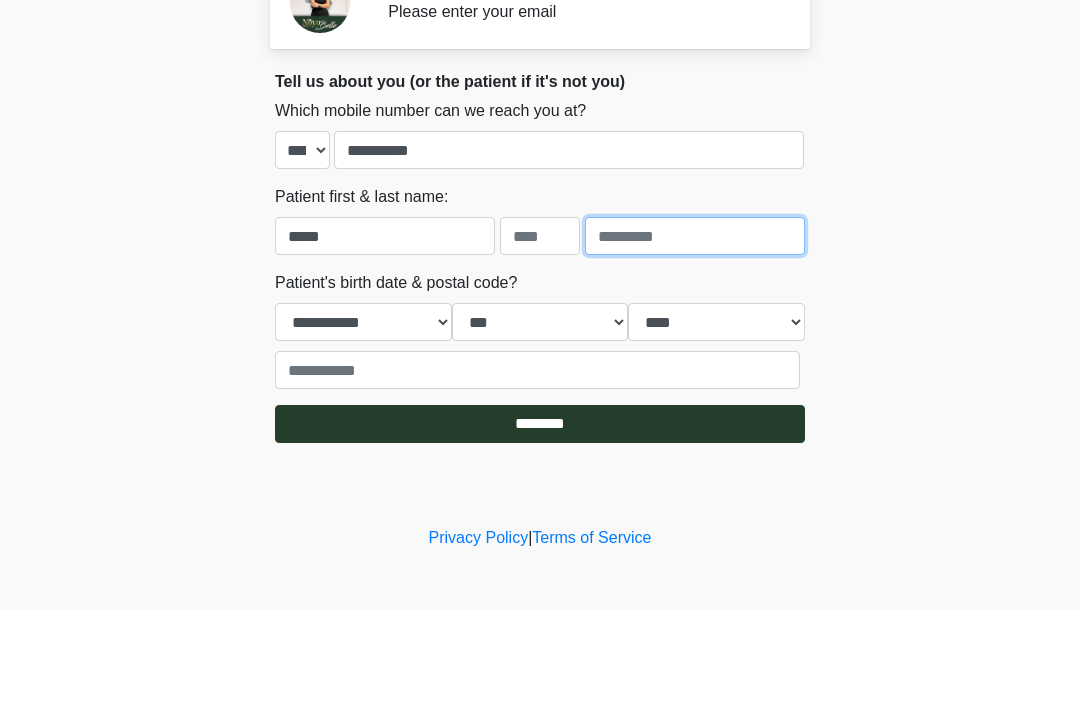 click at bounding box center (695, 333) 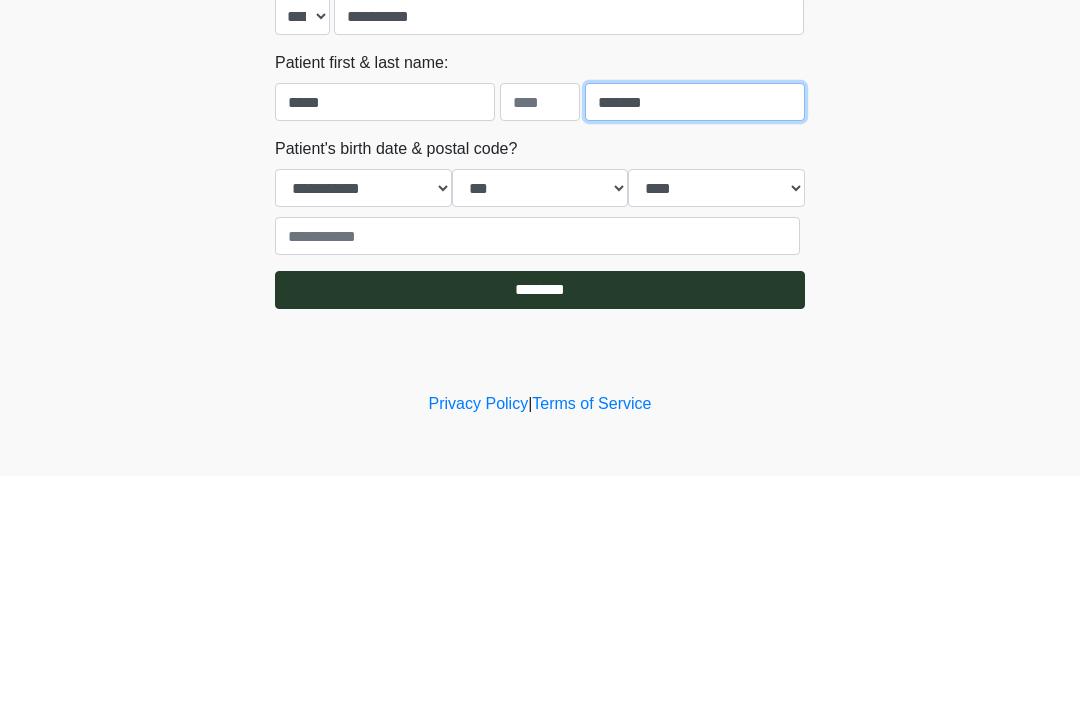 type on "*******" 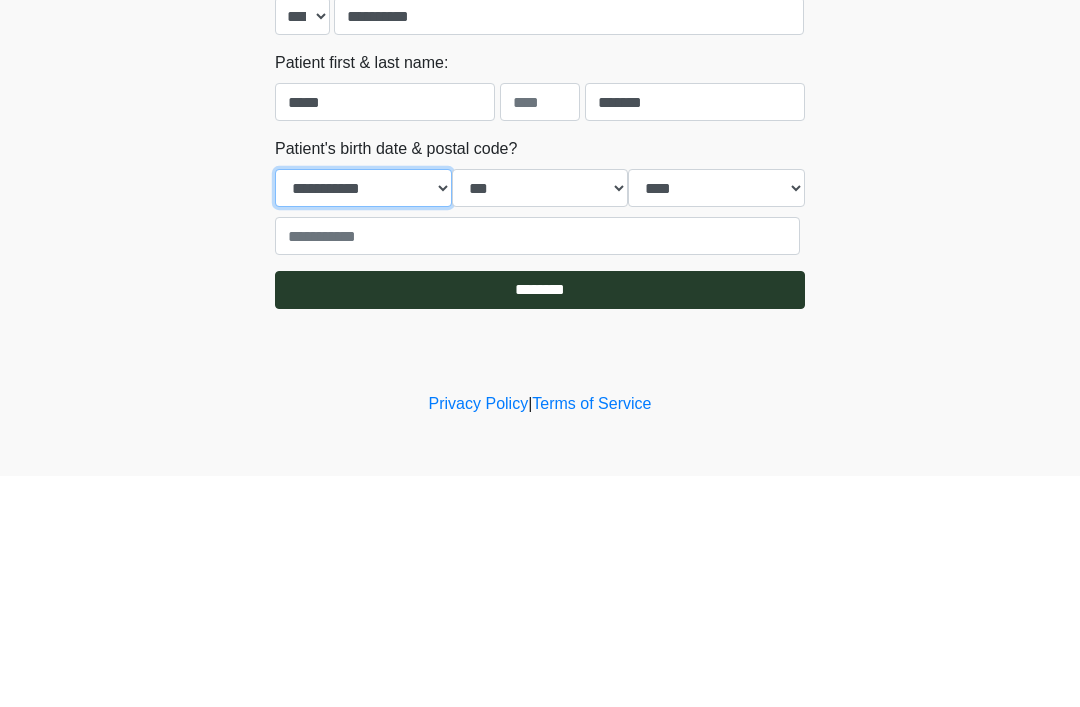 click on "**********" at bounding box center (363, 419) 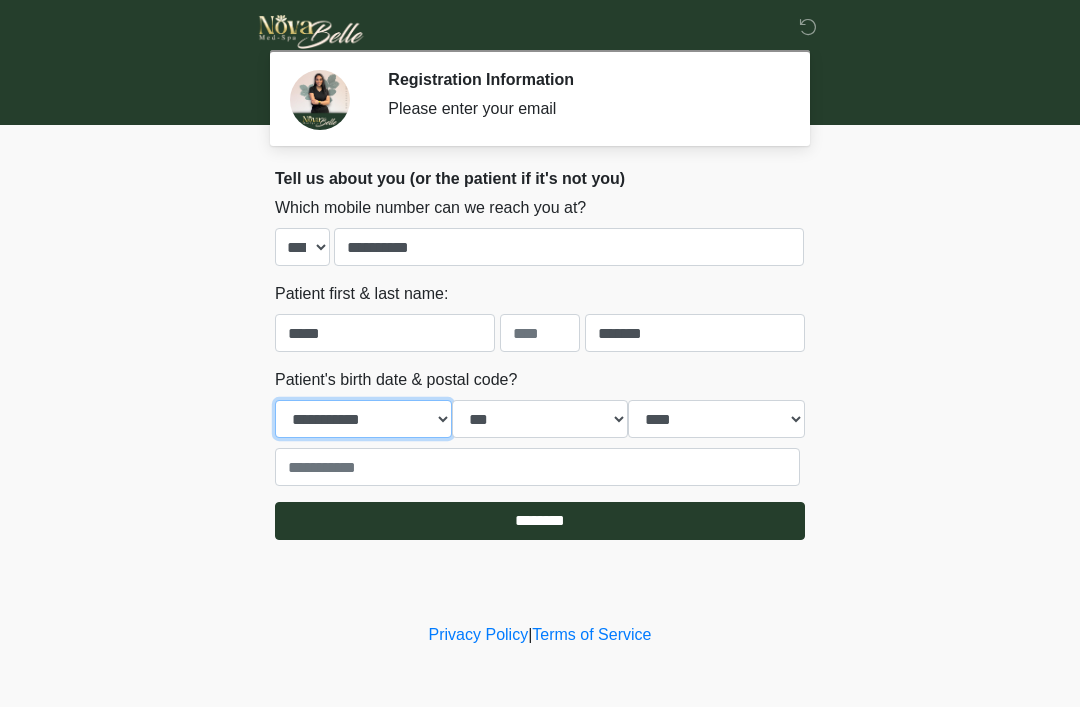 select on "**" 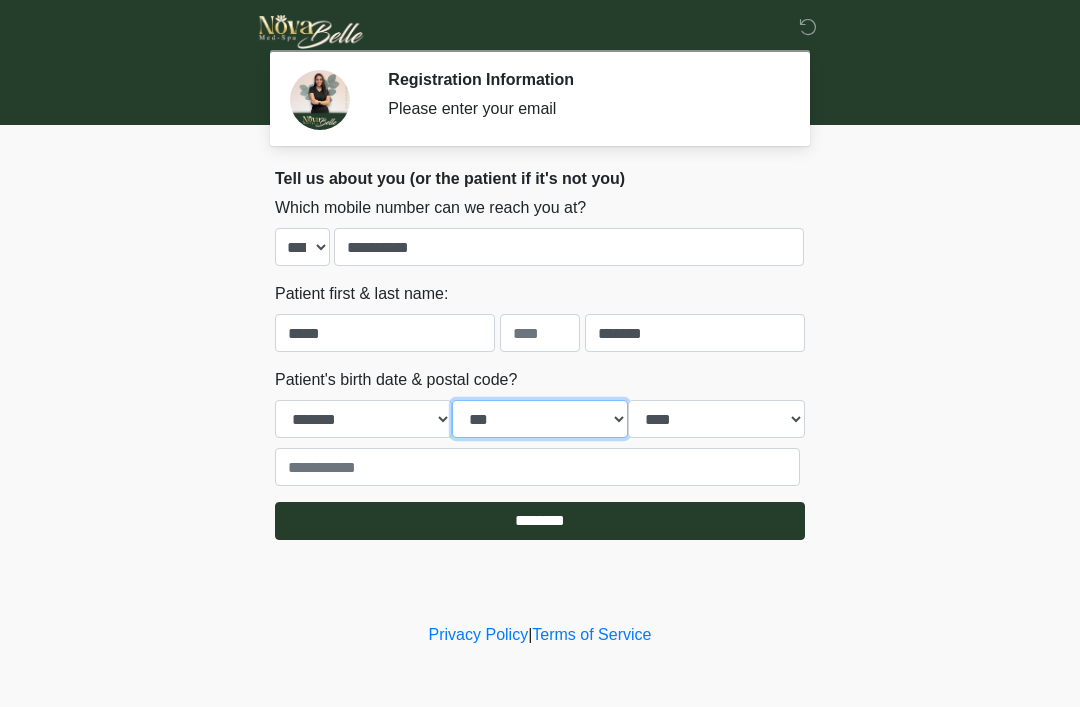 click on "***
*
*
*
*
*
*
*
*
*
**
**
**
**
**
**
**
**
**
**
**
**
**
**
**
**
**
**
**
**
**
**" at bounding box center [540, 419] 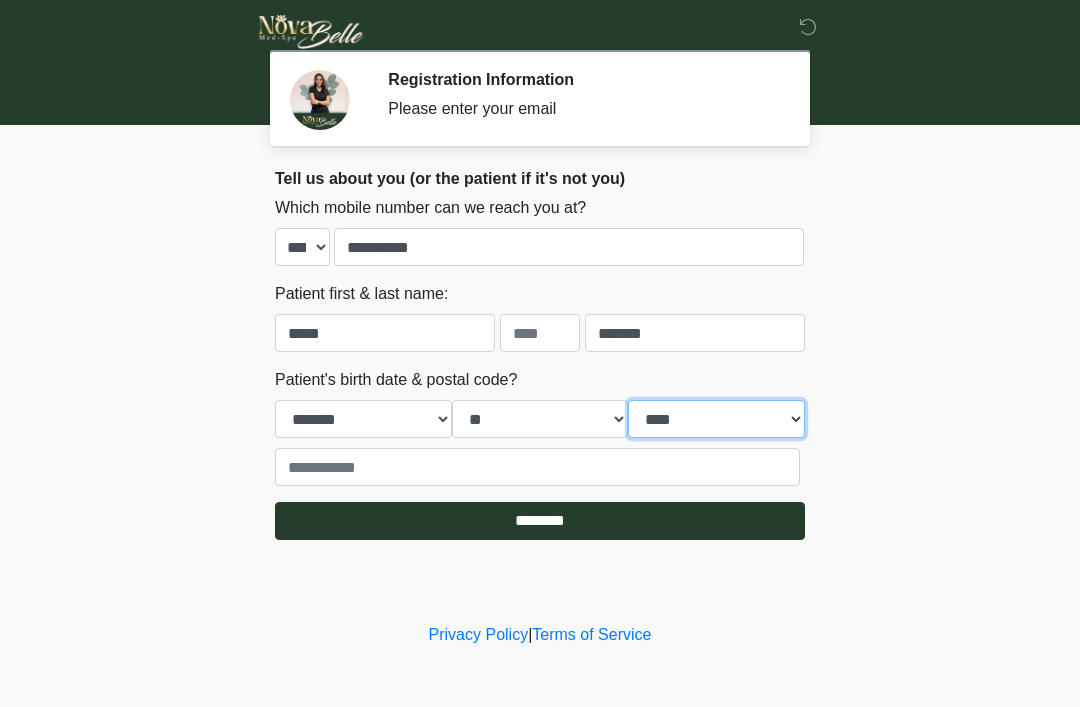 click on "****
****
****
****
****
****
****
****
****
****
****
****
****
****
****
****
****
****
****
****
****
****
****
****
****
****
****
****
****
****
****
****
****
****
****
****
****
****
****
****
****
****
****
****
****
****
****
****
****
****
****
****
****
****
****
****
****
****
****
****
****
****
****
****
****
****
****
****
****
****
****
****
****
****
****
****
****
****
****
****
****
****
****
****
****
****
****
****
****
****
****
****
****
****
****
****
****
****
****
****
****
****" at bounding box center [716, 419] 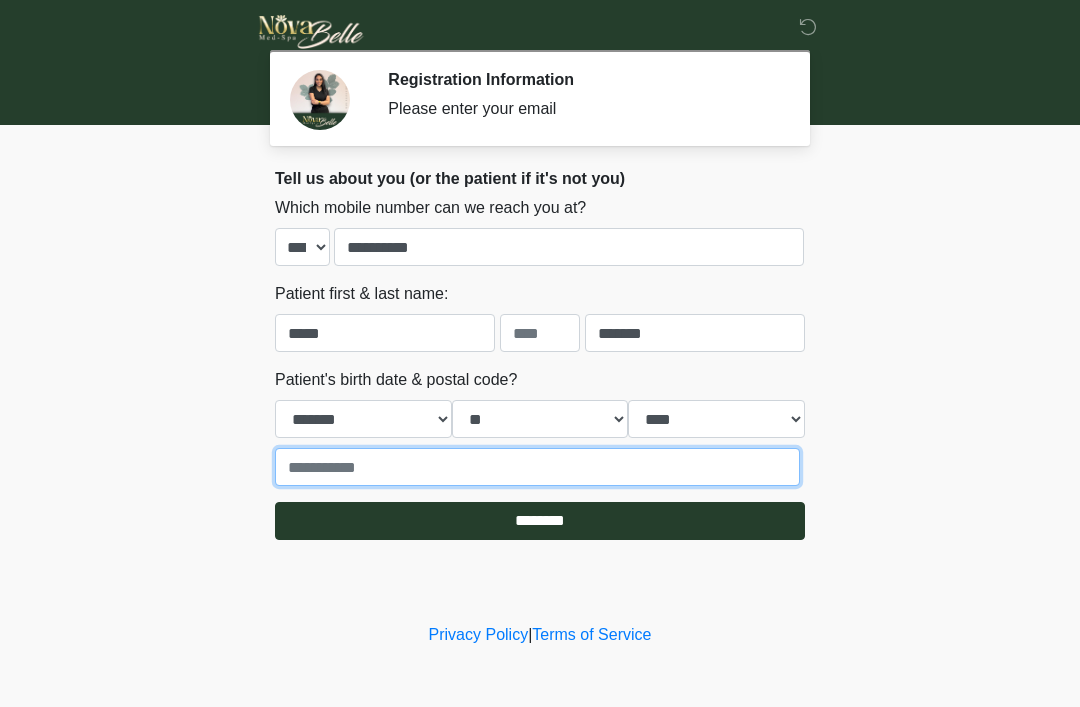 click at bounding box center [537, 467] 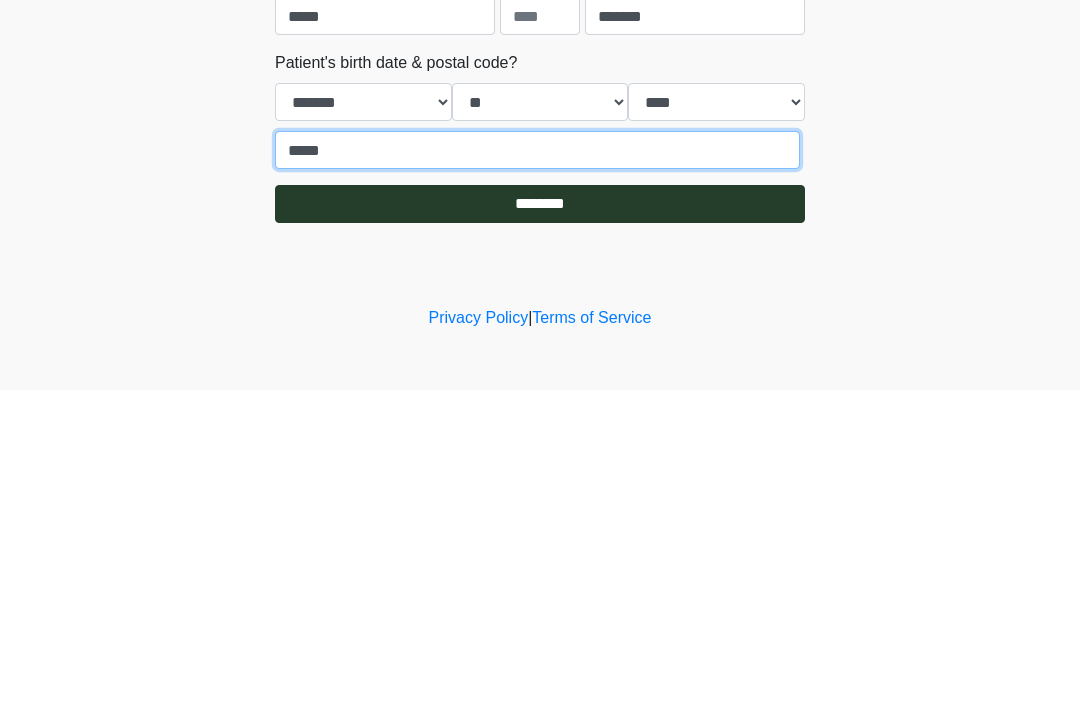type on "*****" 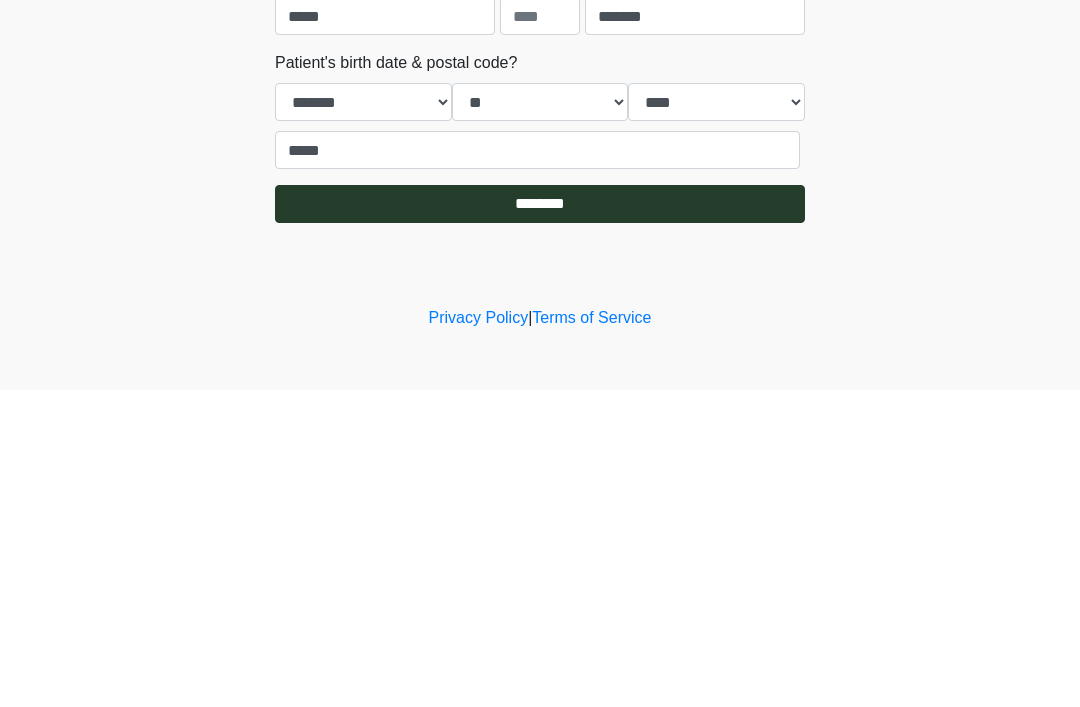 click on "********" at bounding box center [540, 521] 